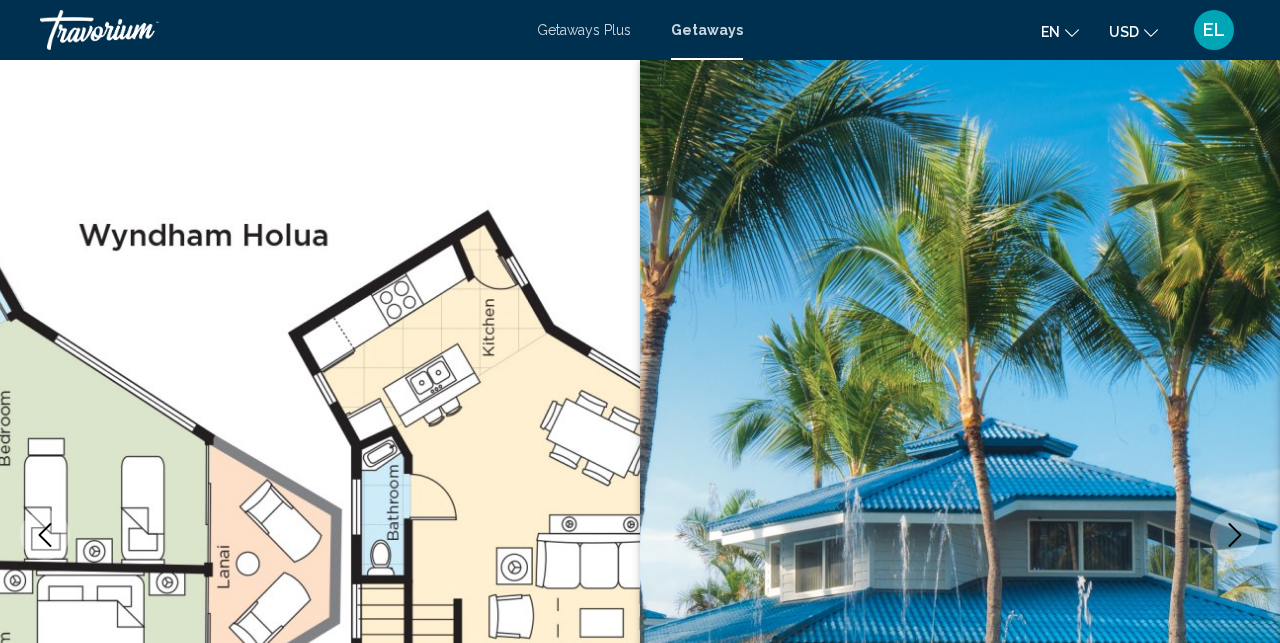 scroll, scrollTop: 639, scrollLeft: 0, axis: vertical 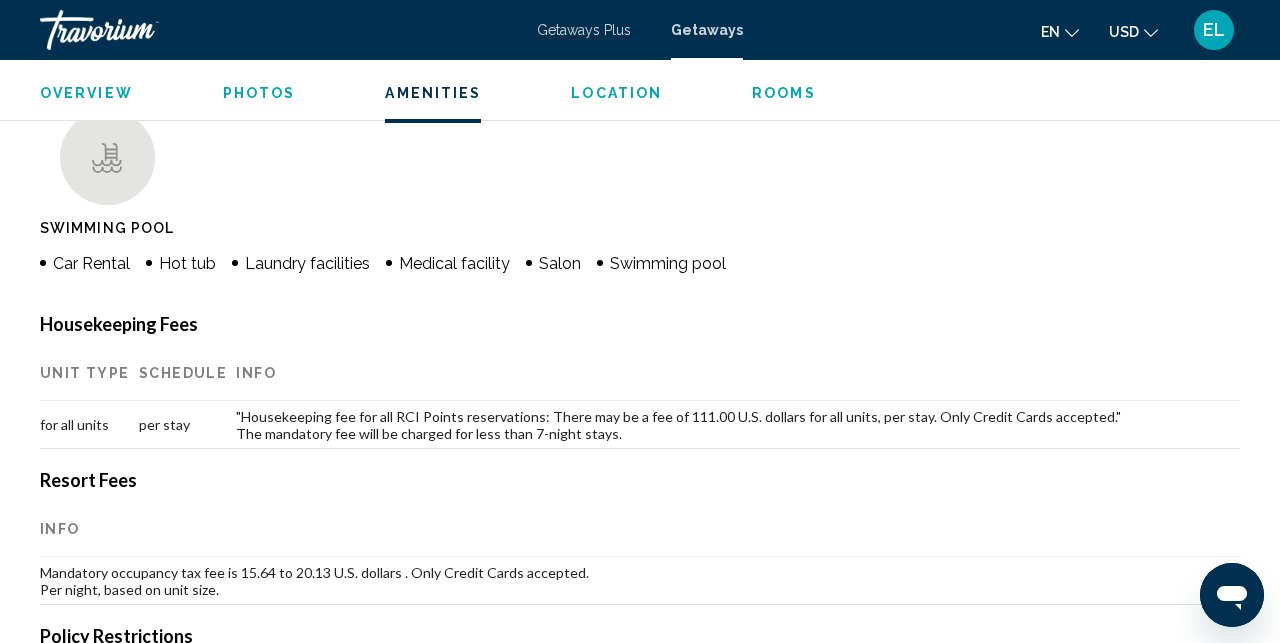 click on "Amenities" at bounding box center [433, 93] 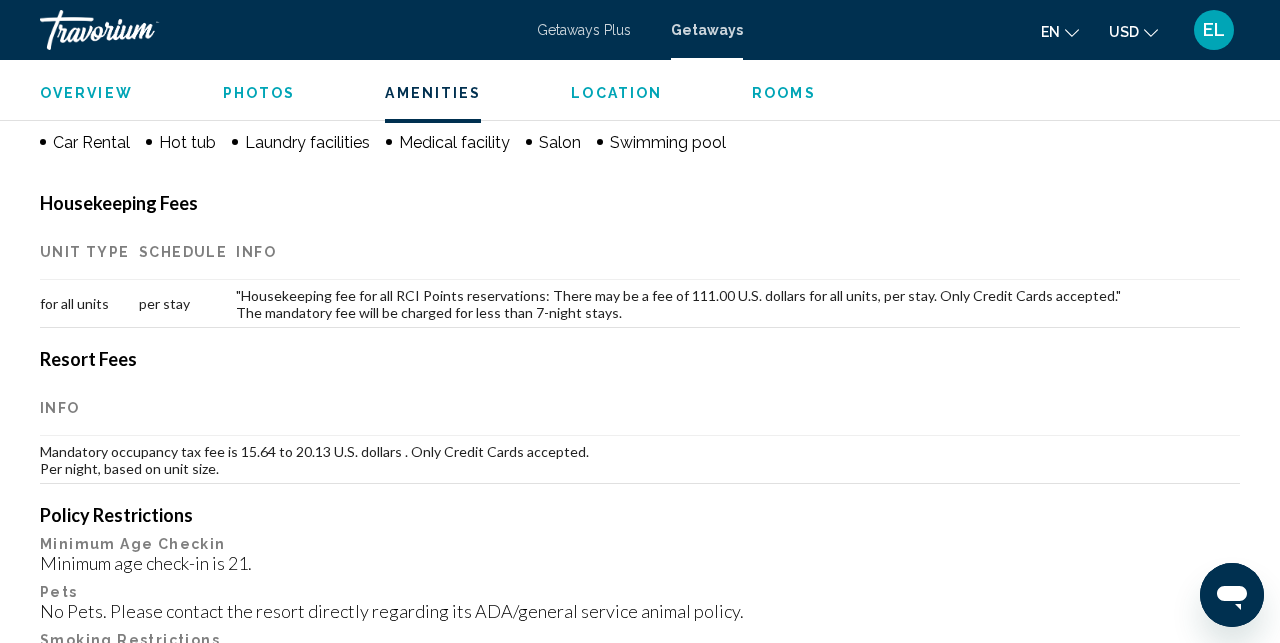 scroll, scrollTop: 2055, scrollLeft: 0, axis: vertical 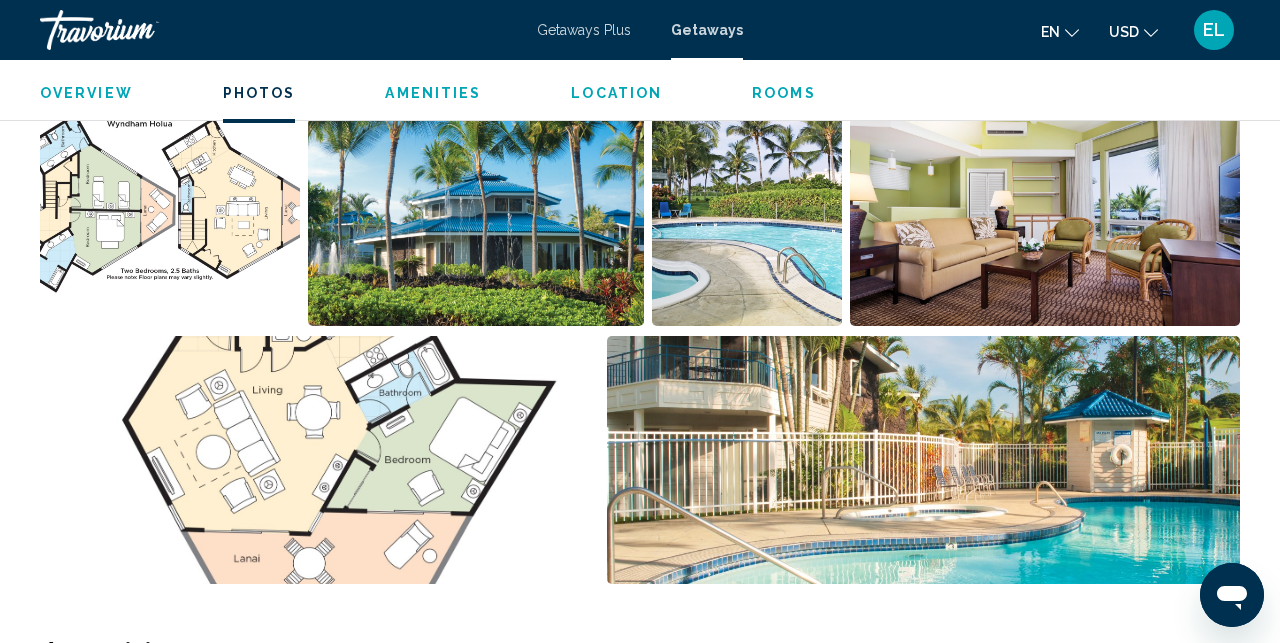 click at bounding box center (475, 202) 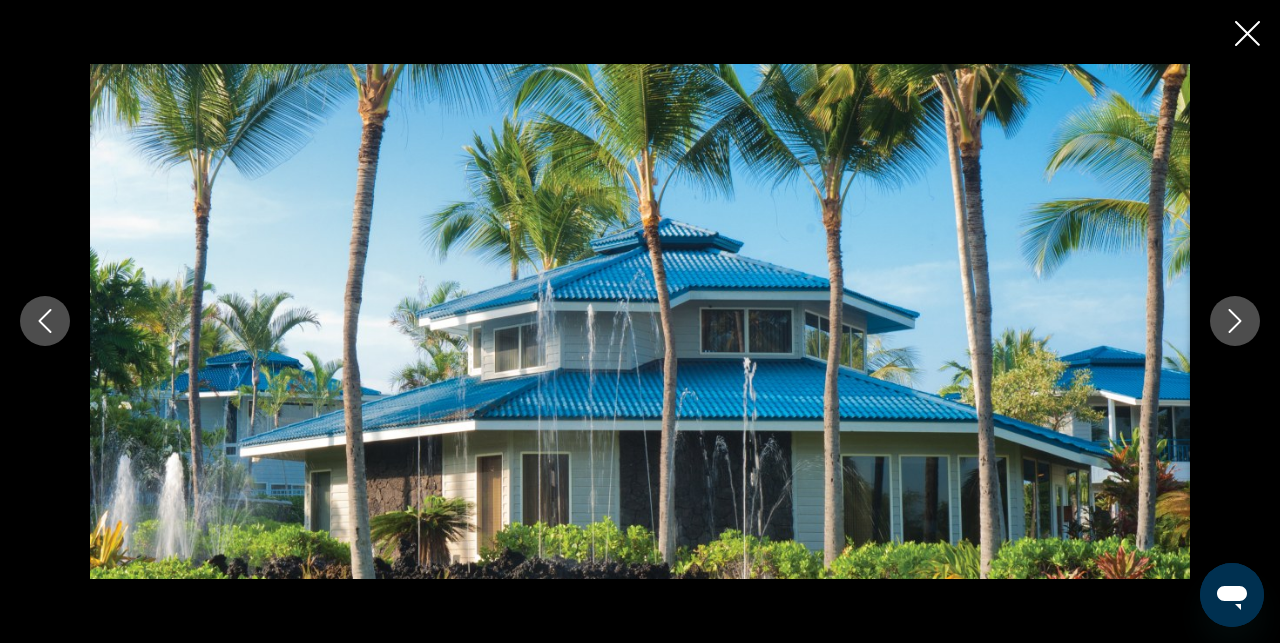 click 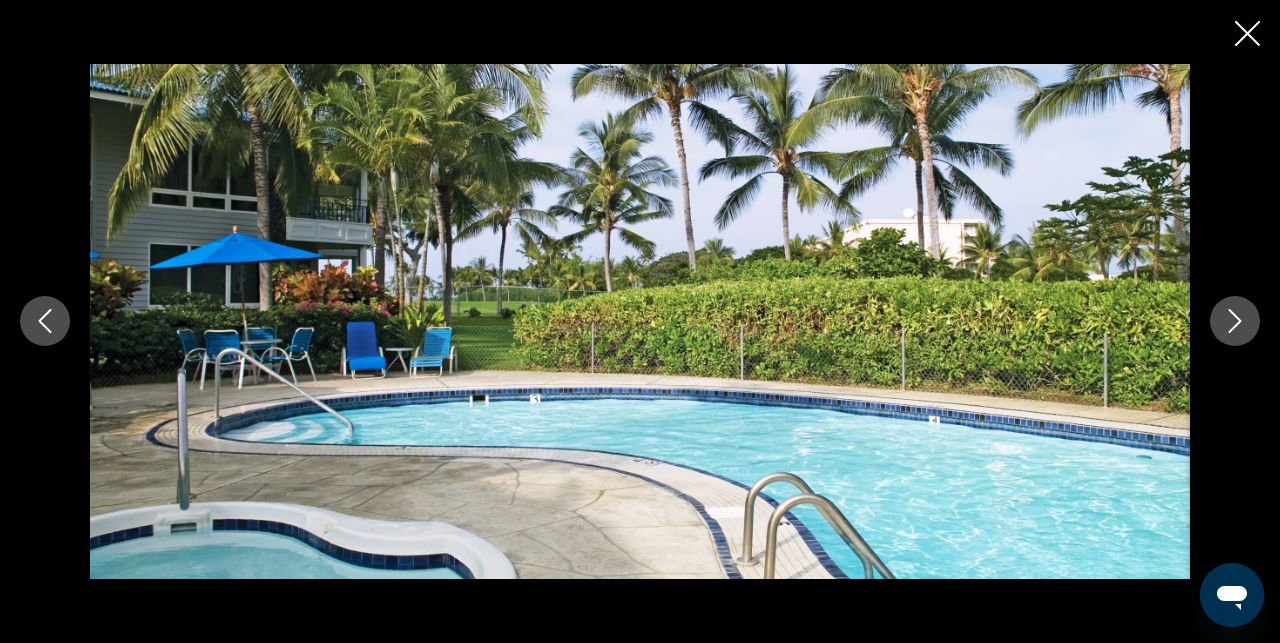 click 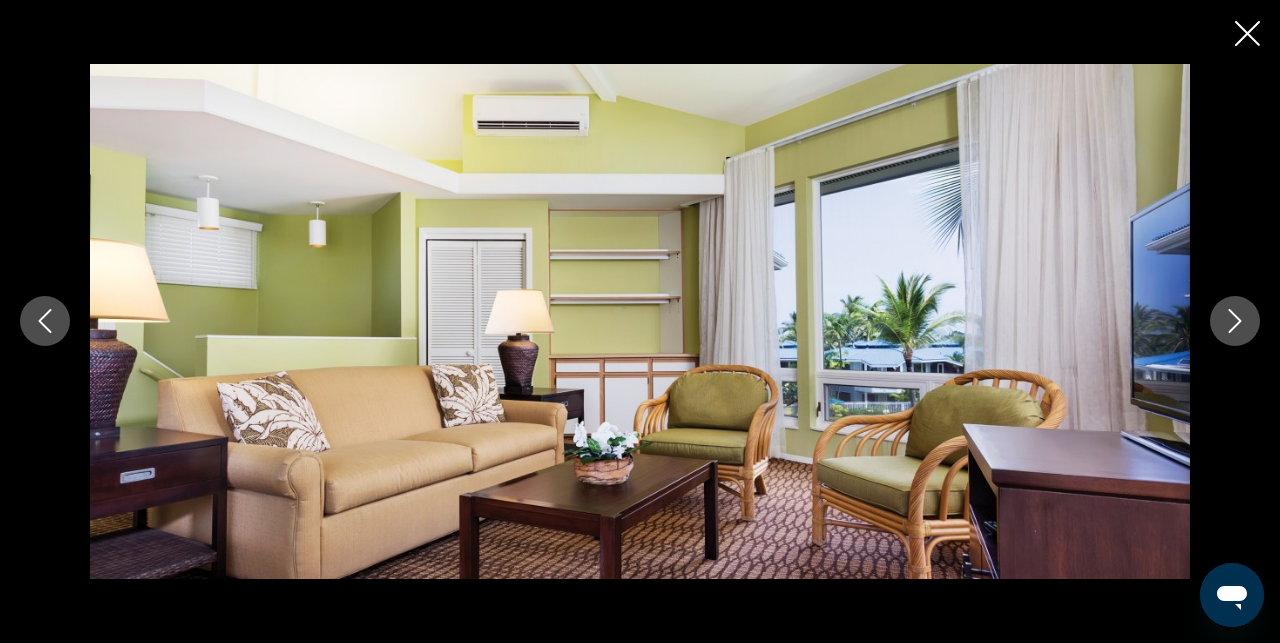 click 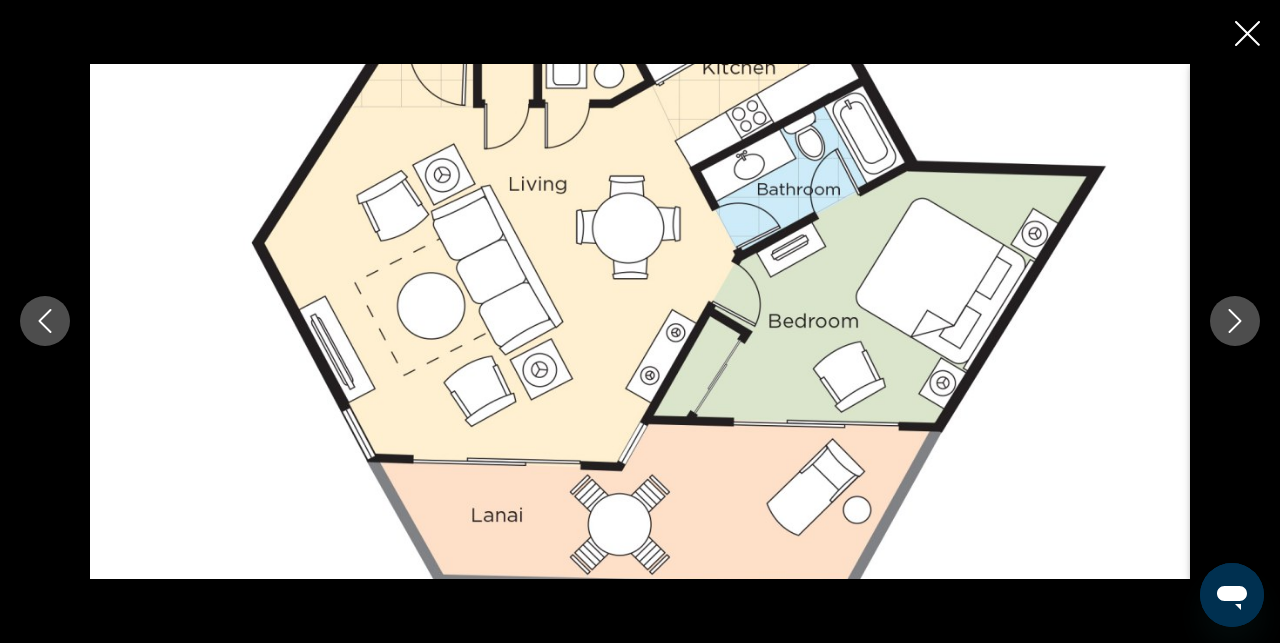 click 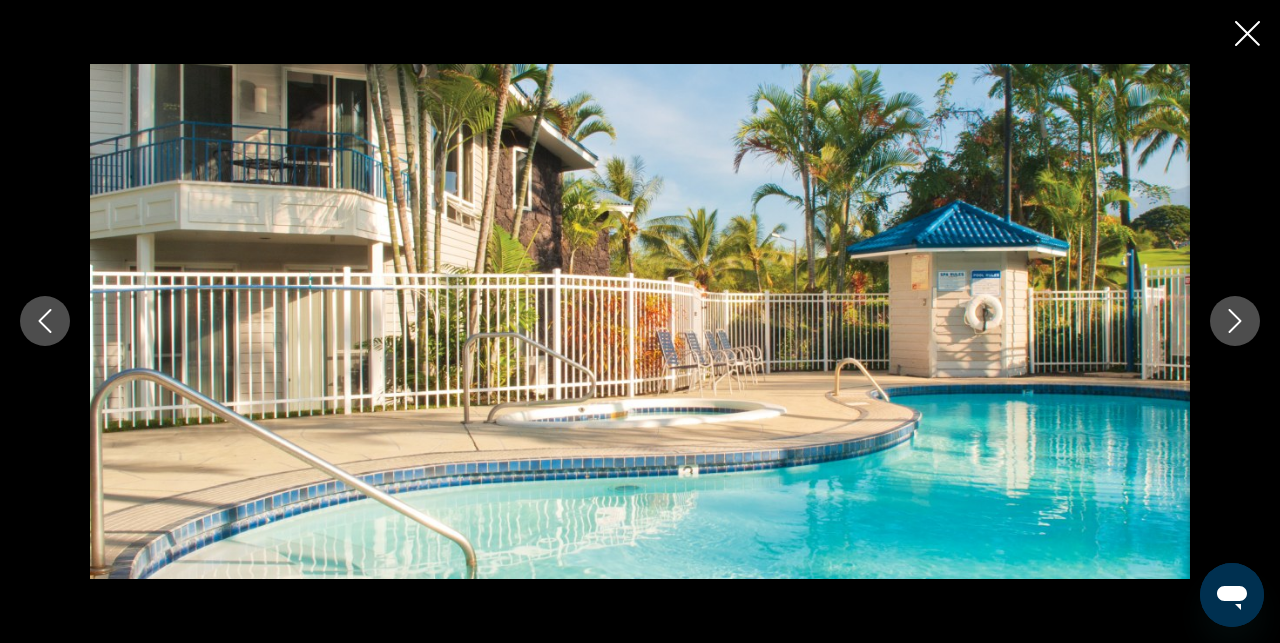 click 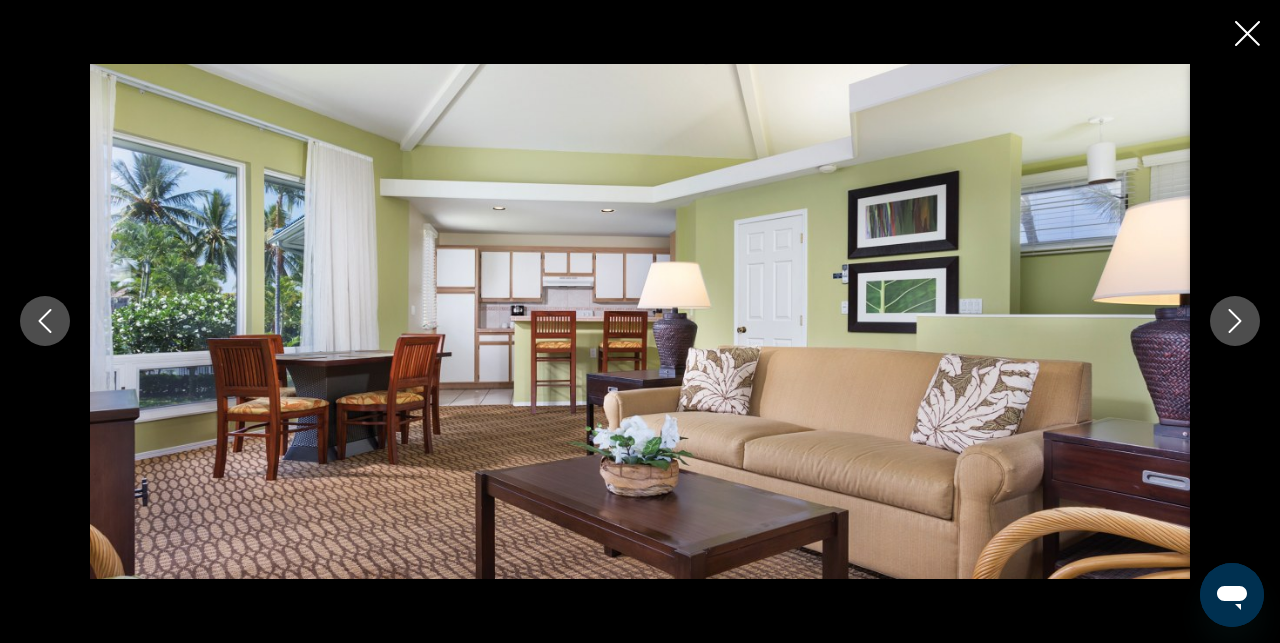 click 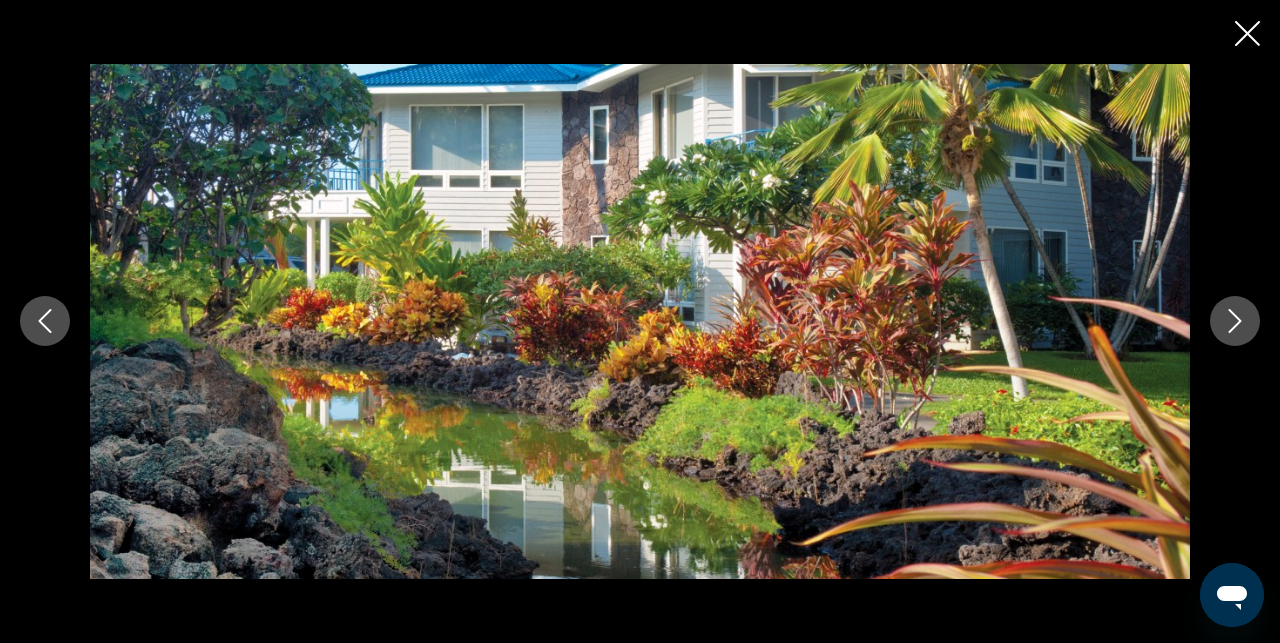 click 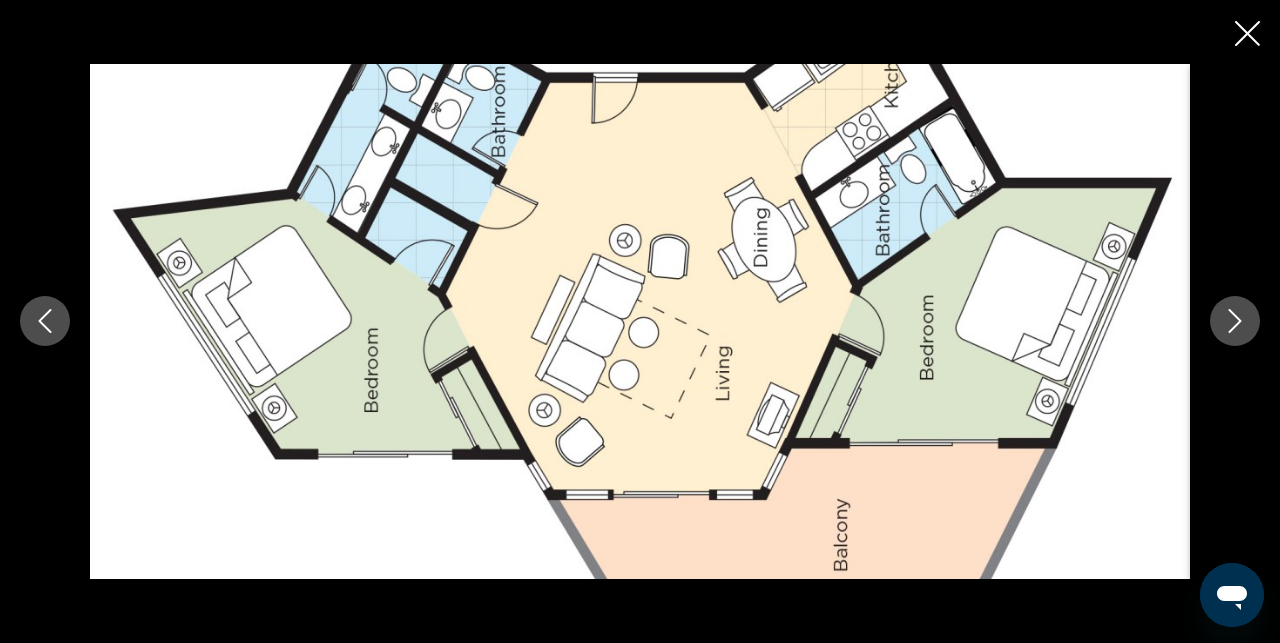 scroll, scrollTop: 1199, scrollLeft: 0, axis: vertical 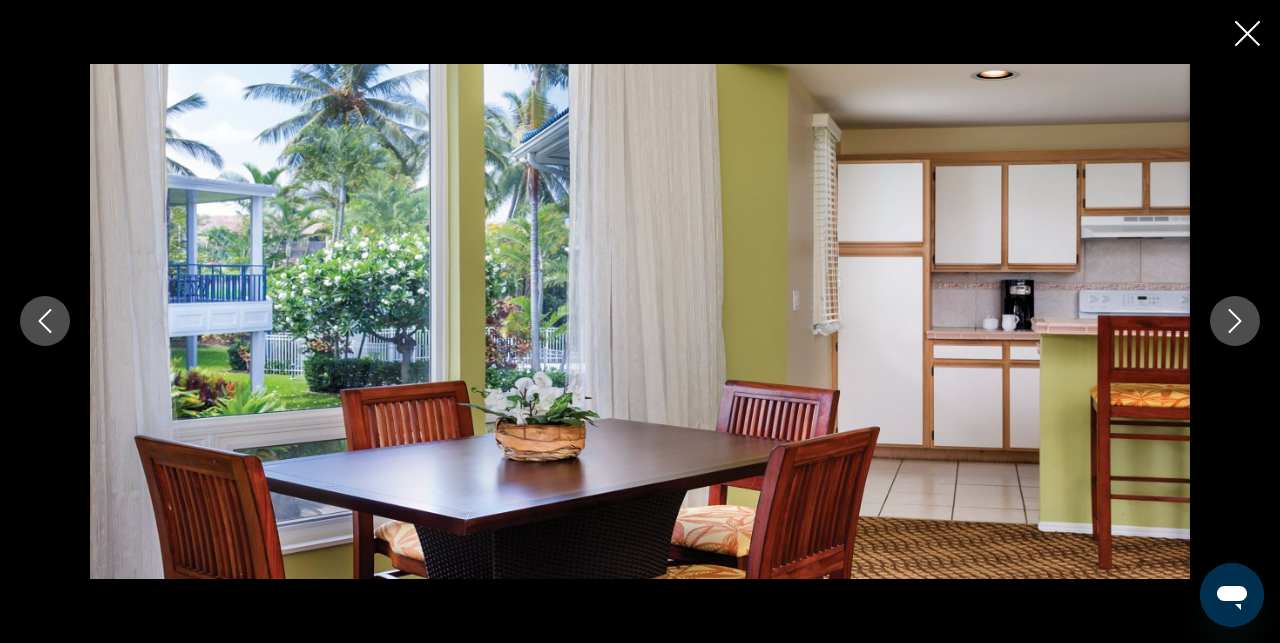click at bounding box center [1235, 321] 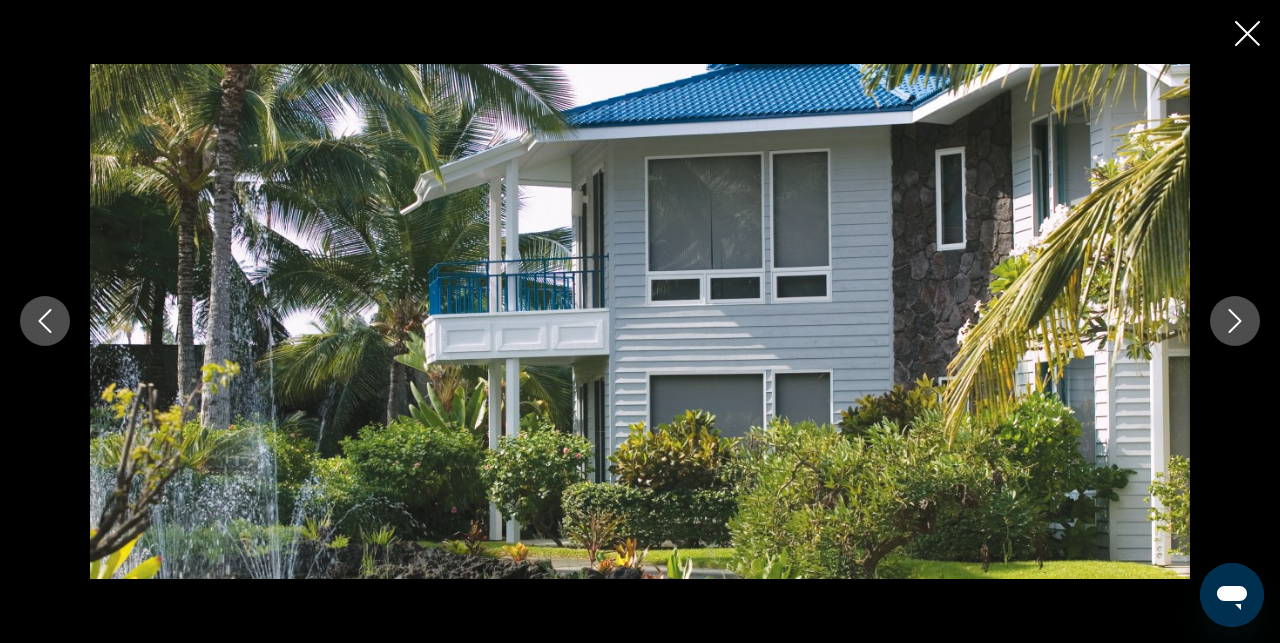 click at bounding box center (1235, 321) 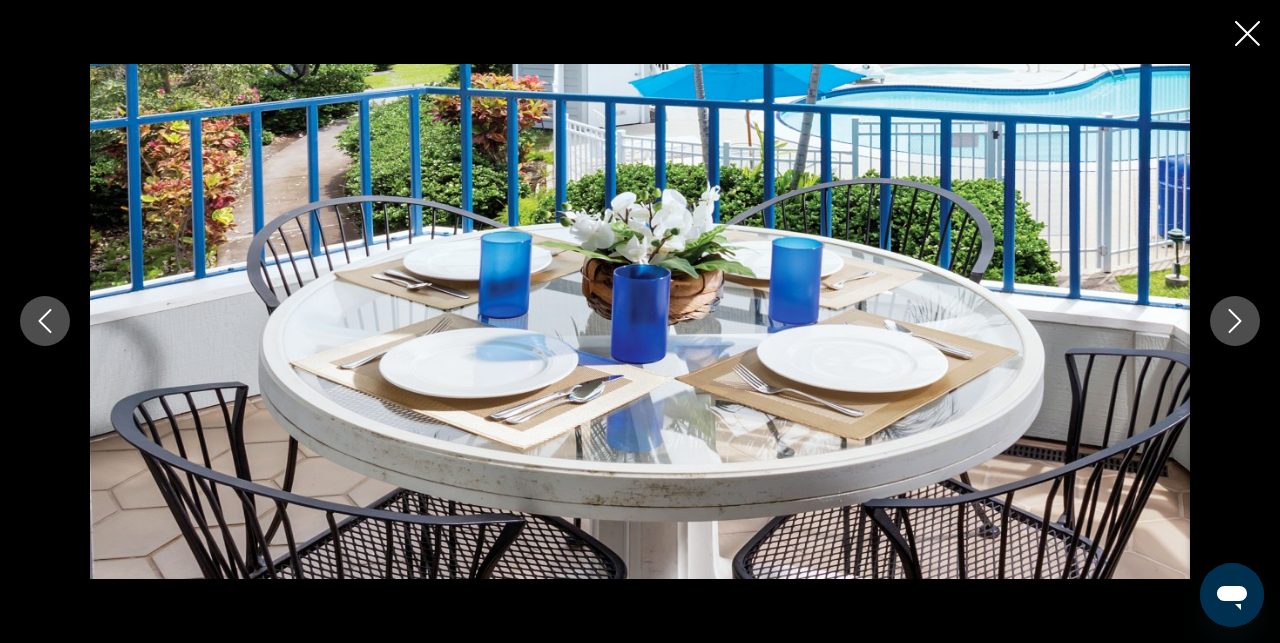 click at bounding box center (1235, 321) 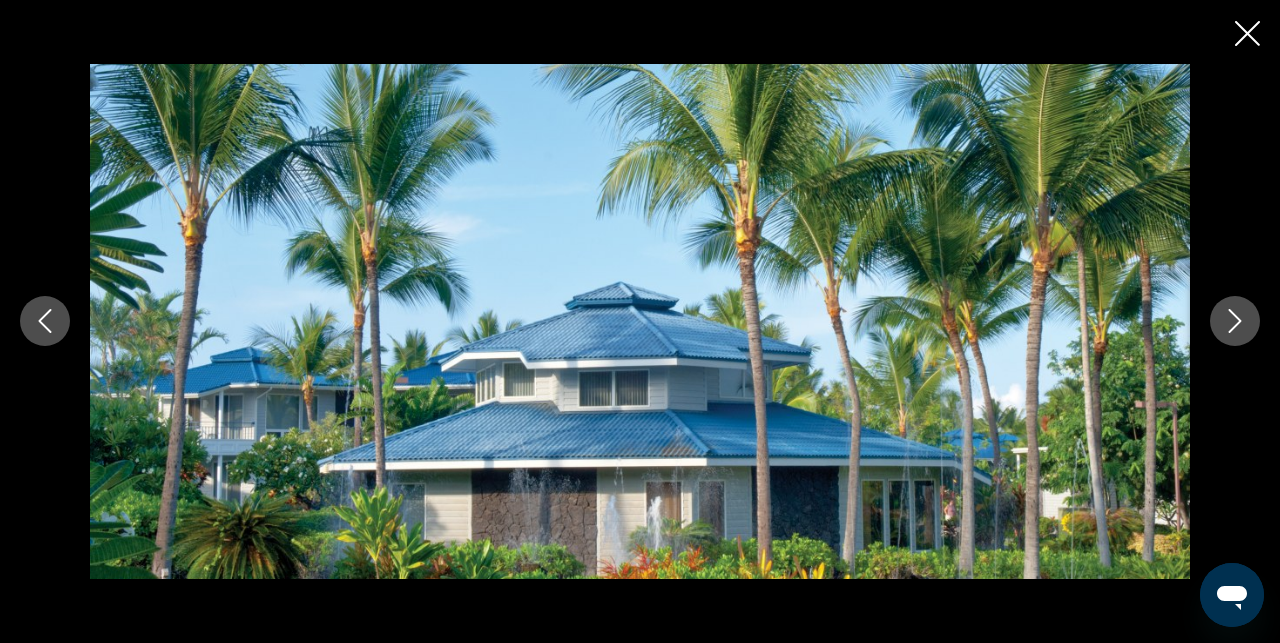 click at bounding box center [1235, 321] 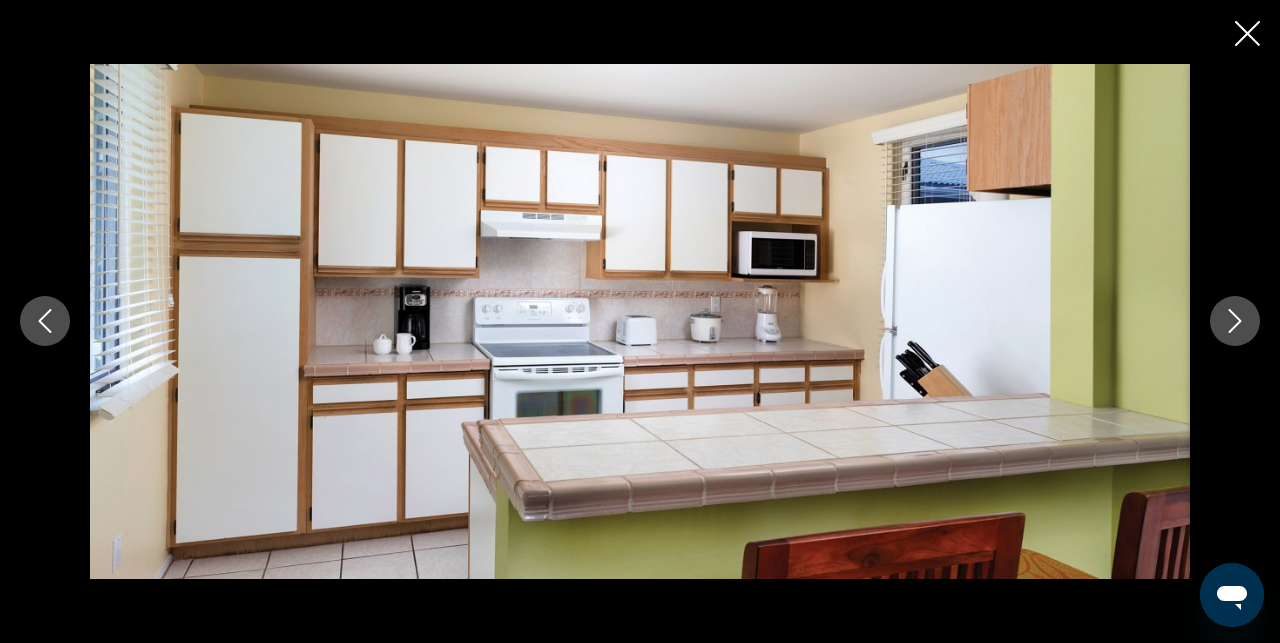 click at bounding box center (1235, 321) 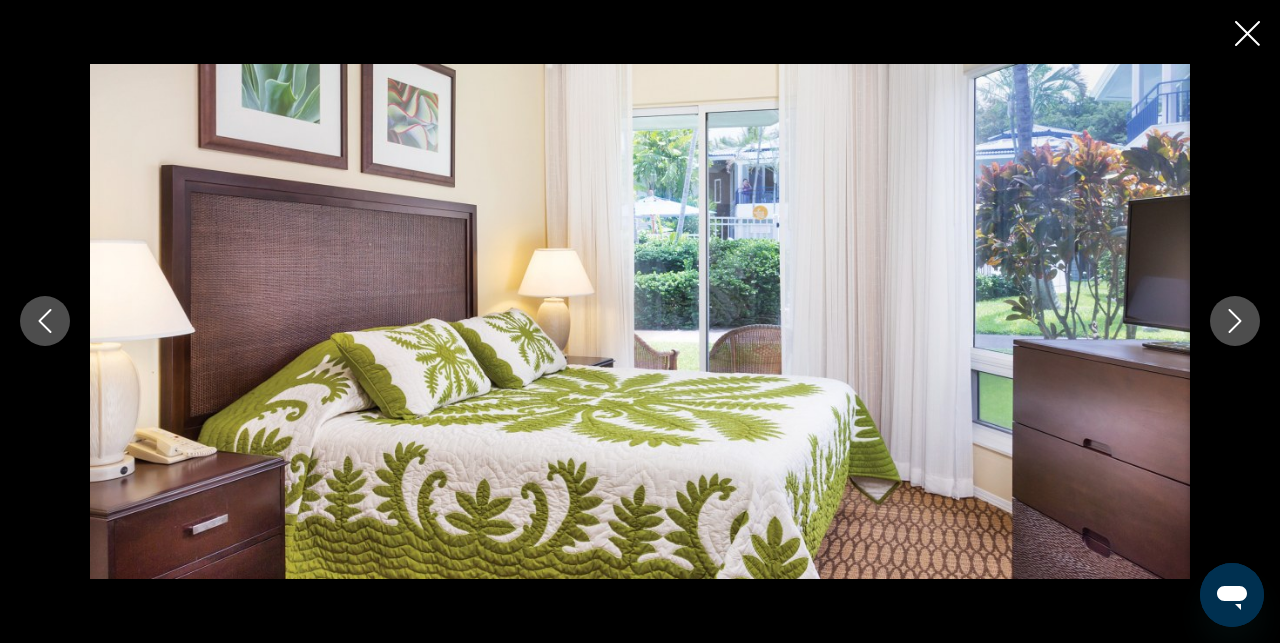 click at bounding box center [1235, 321] 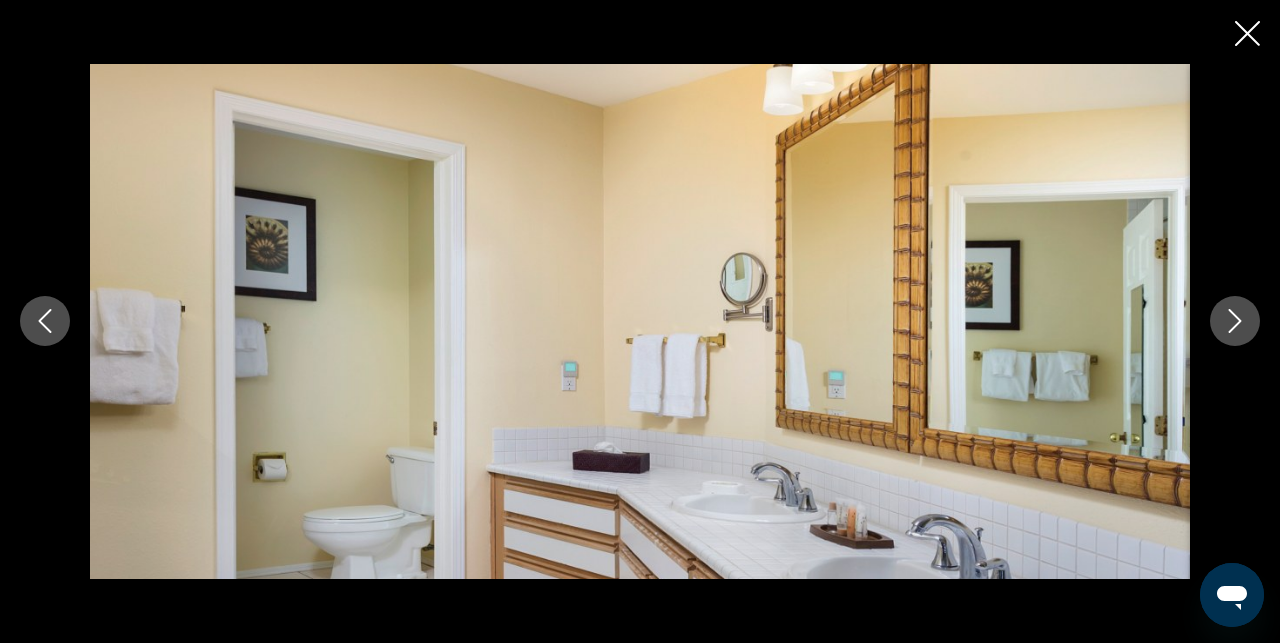 click at bounding box center (1235, 321) 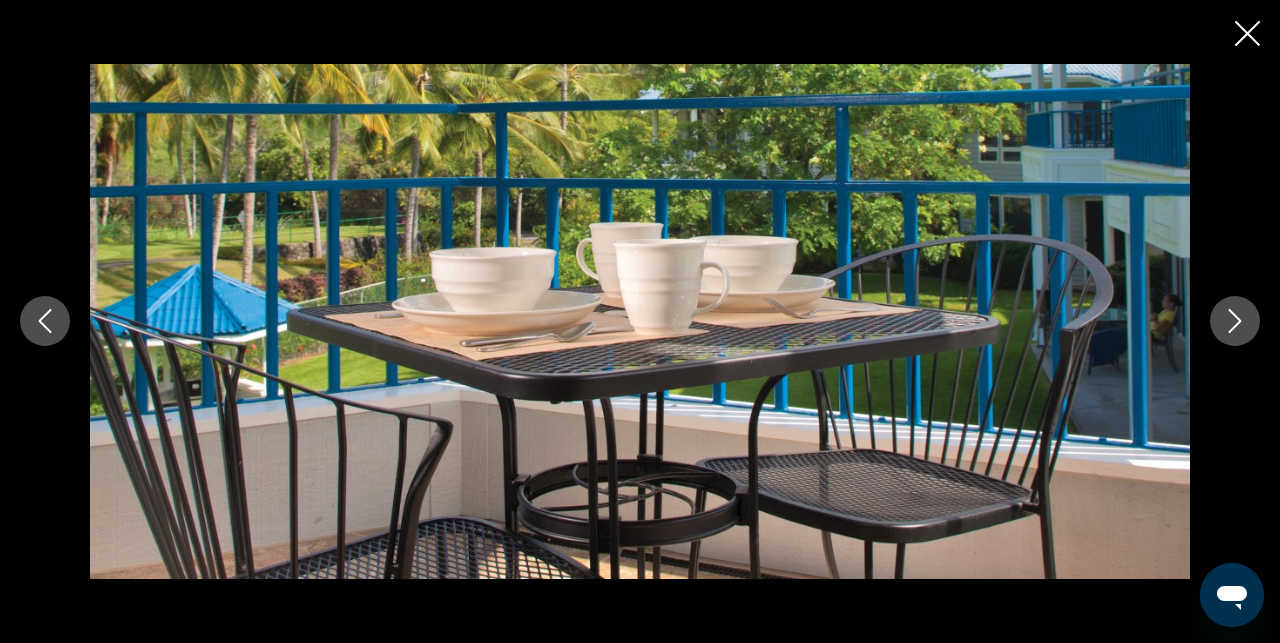 click at bounding box center [1235, 321] 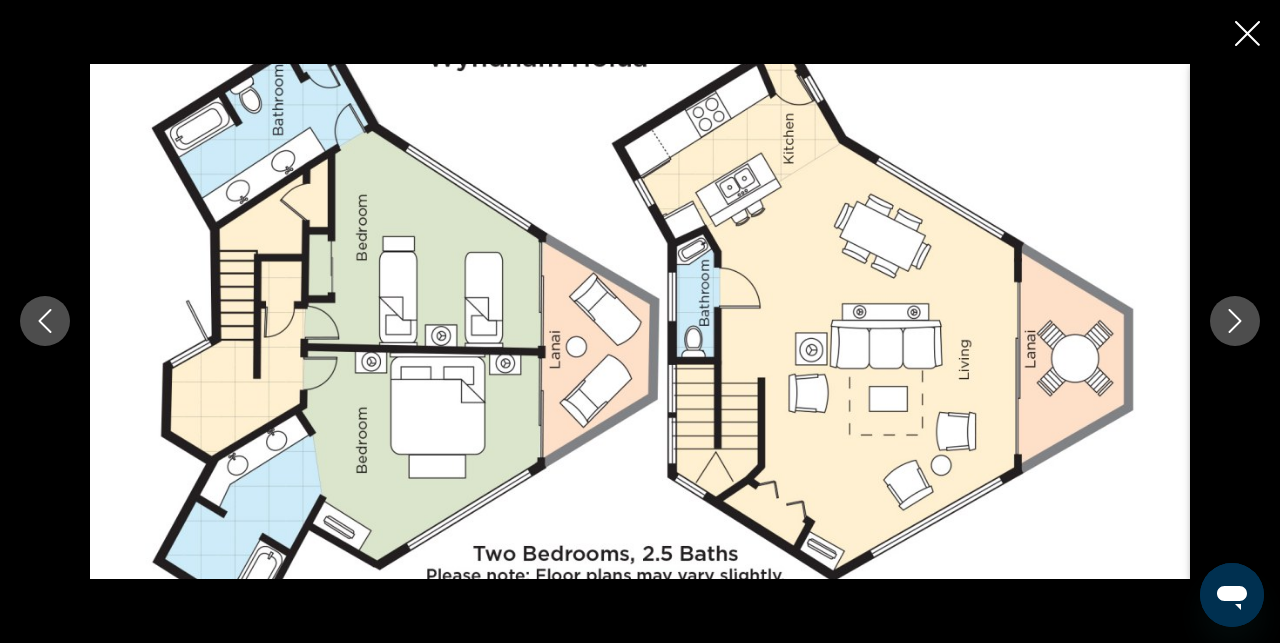 click 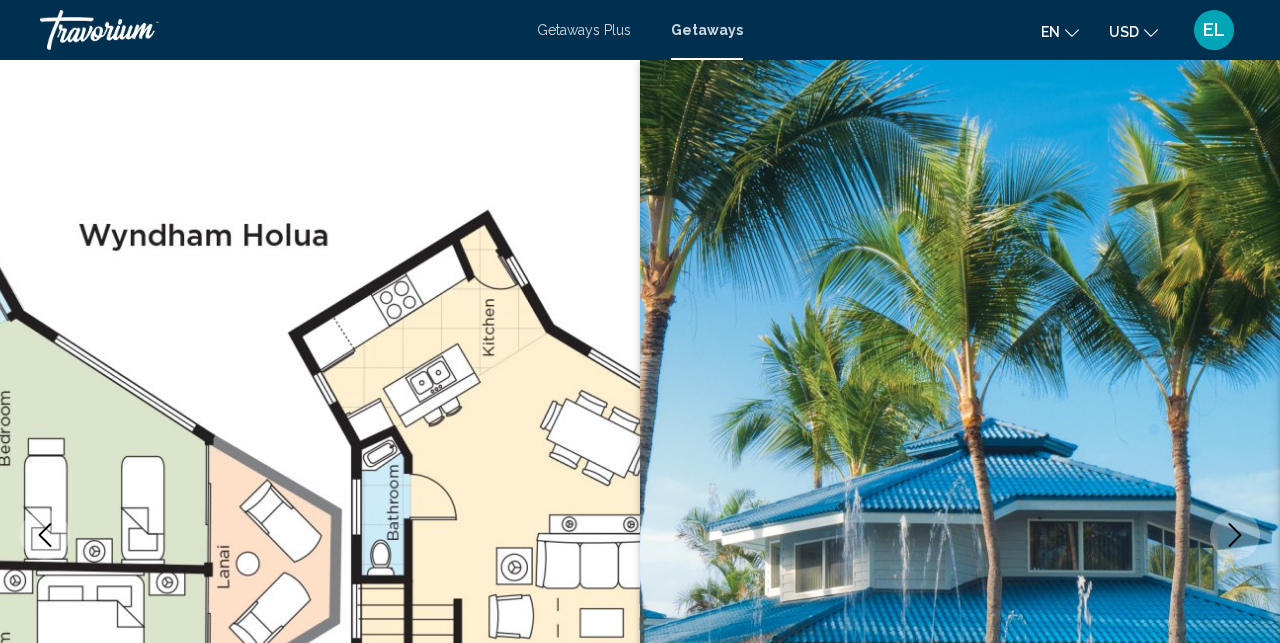 scroll, scrollTop: 0, scrollLeft: 0, axis: both 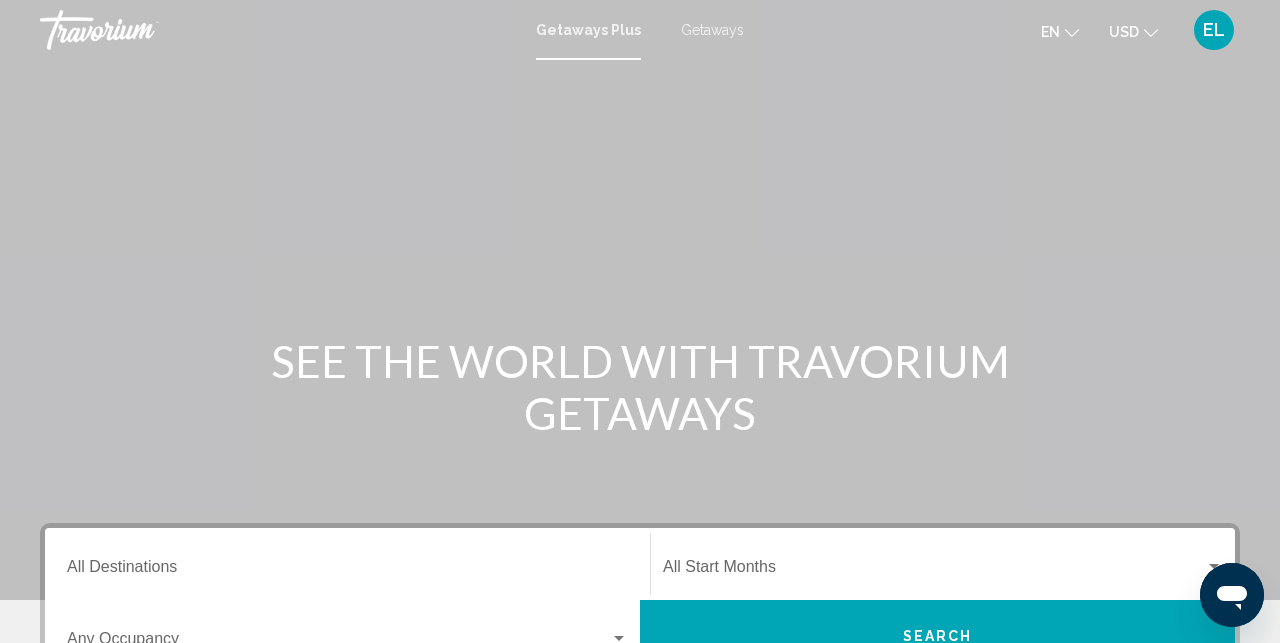 click on "Getaways" at bounding box center [712, 30] 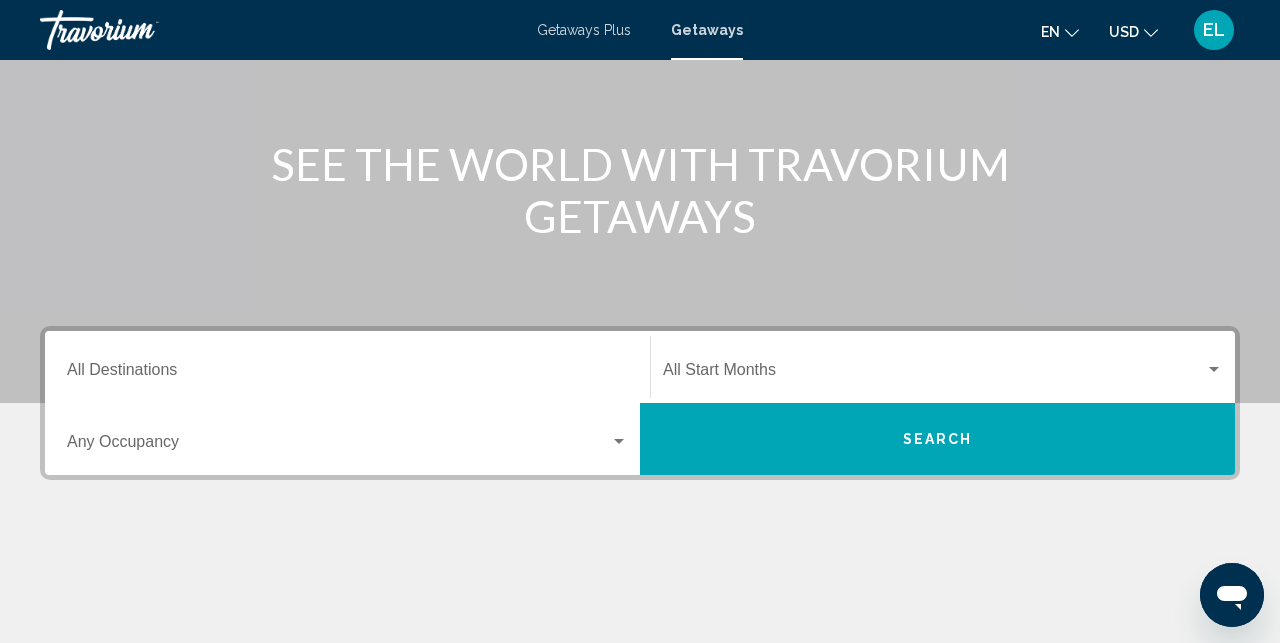 click on "Destination All Destinations" at bounding box center [347, 374] 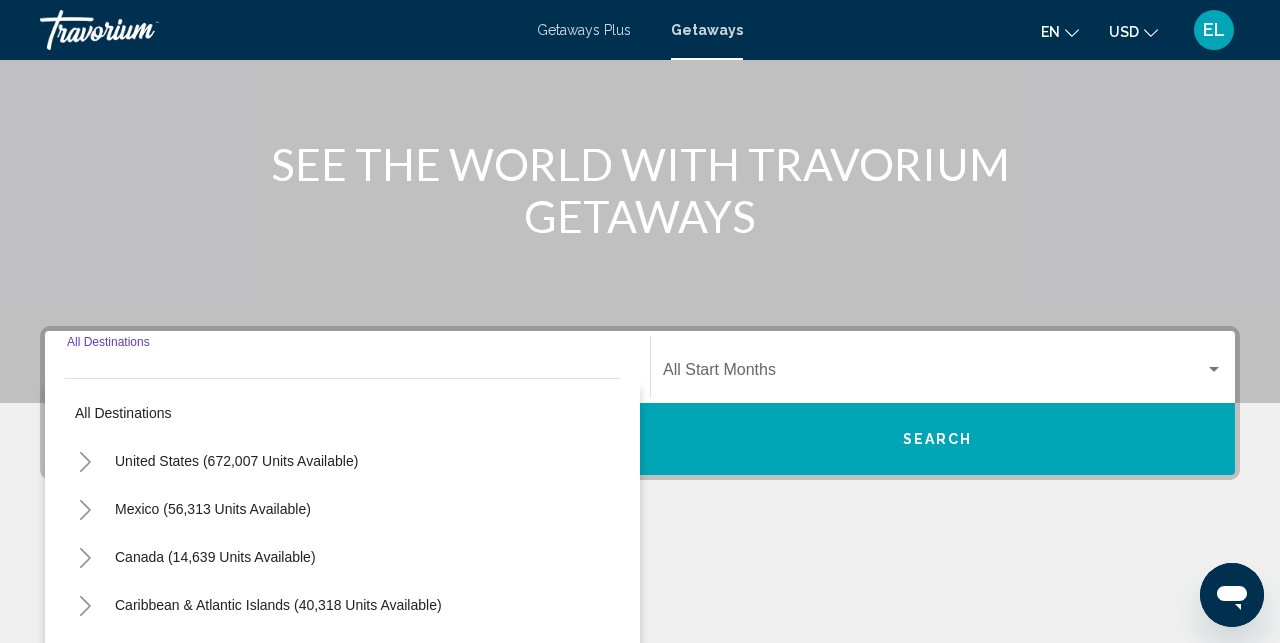 scroll, scrollTop: 458, scrollLeft: 0, axis: vertical 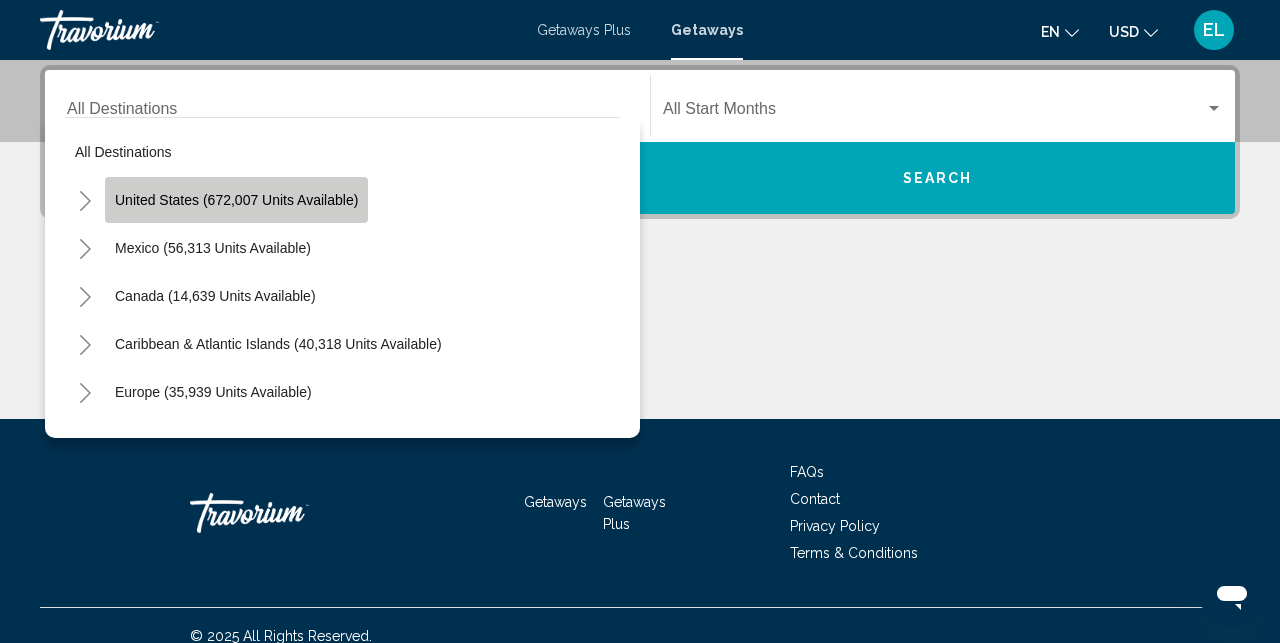 click on "United States (672,007 units available)" at bounding box center (213, 248) 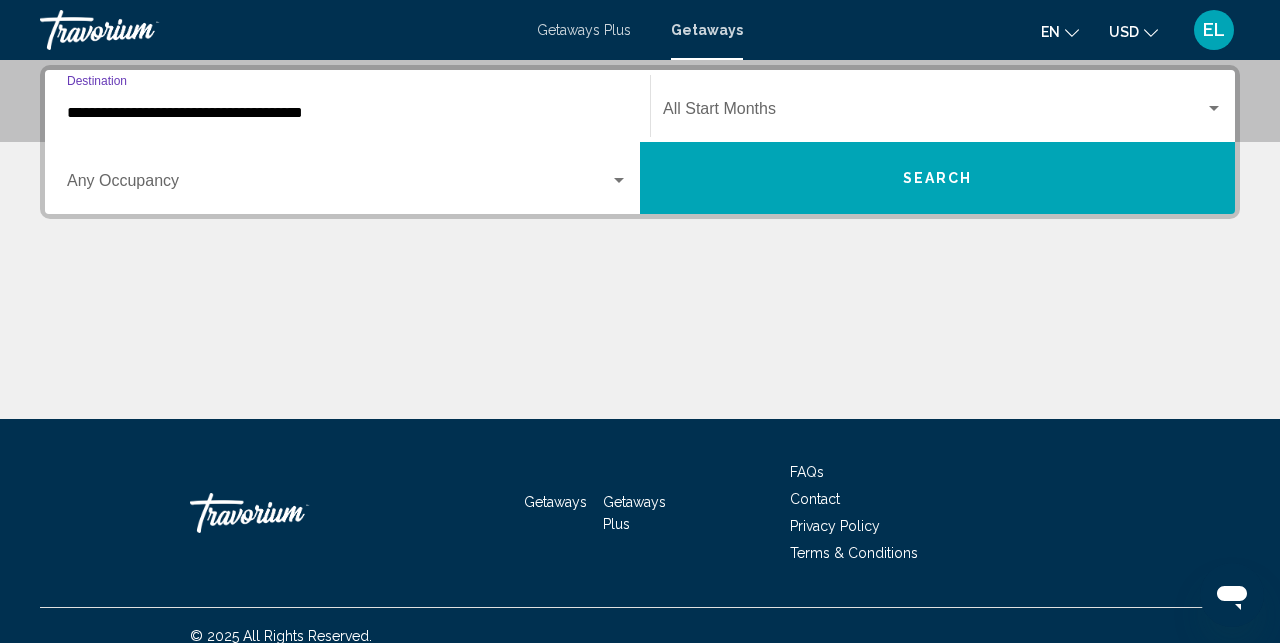 click at bounding box center [338, 185] 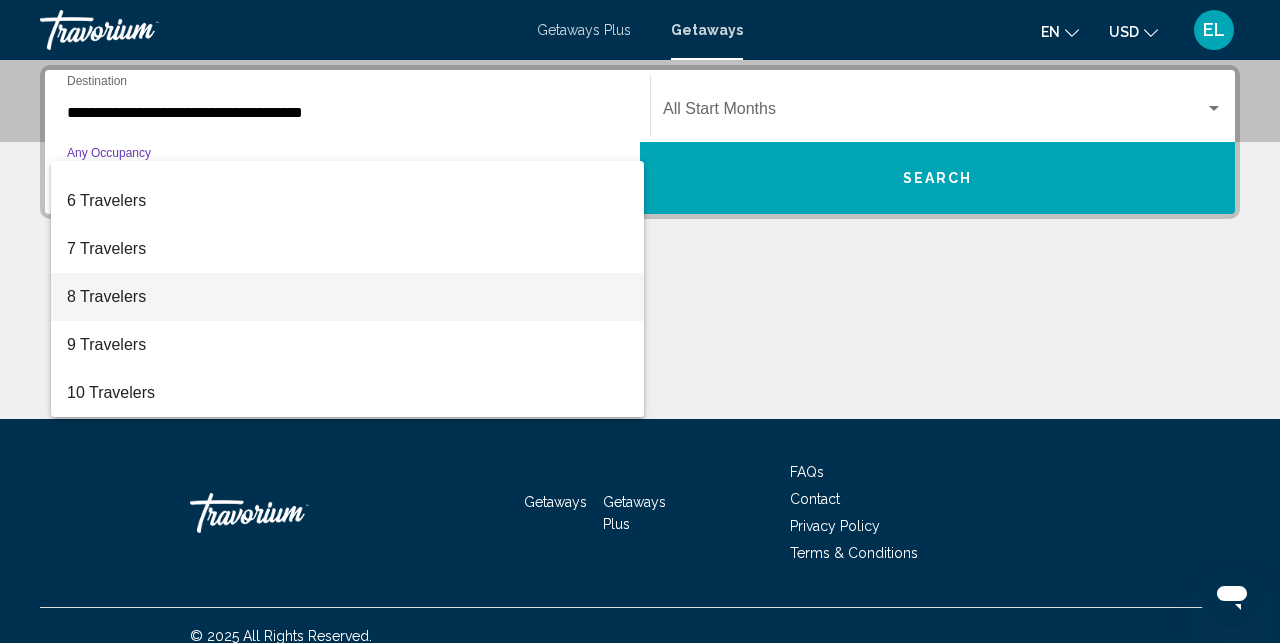 scroll, scrollTop: 224, scrollLeft: 0, axis: vertical 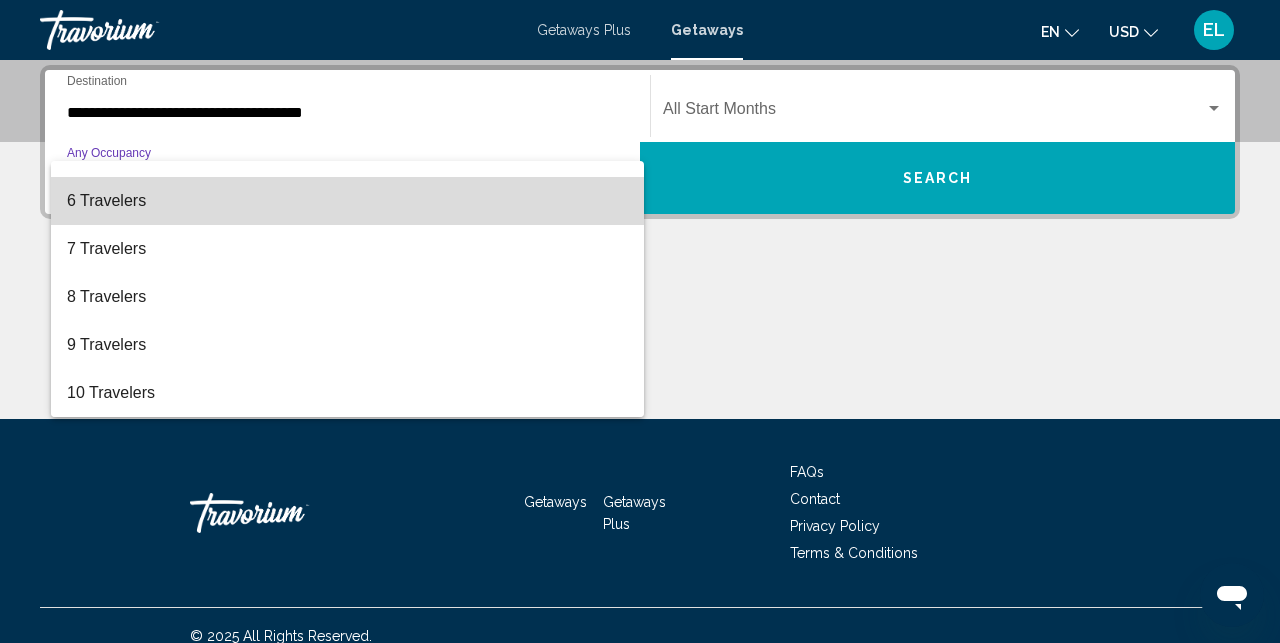 click on "6 Travelers" at bounding box center (347, 201) 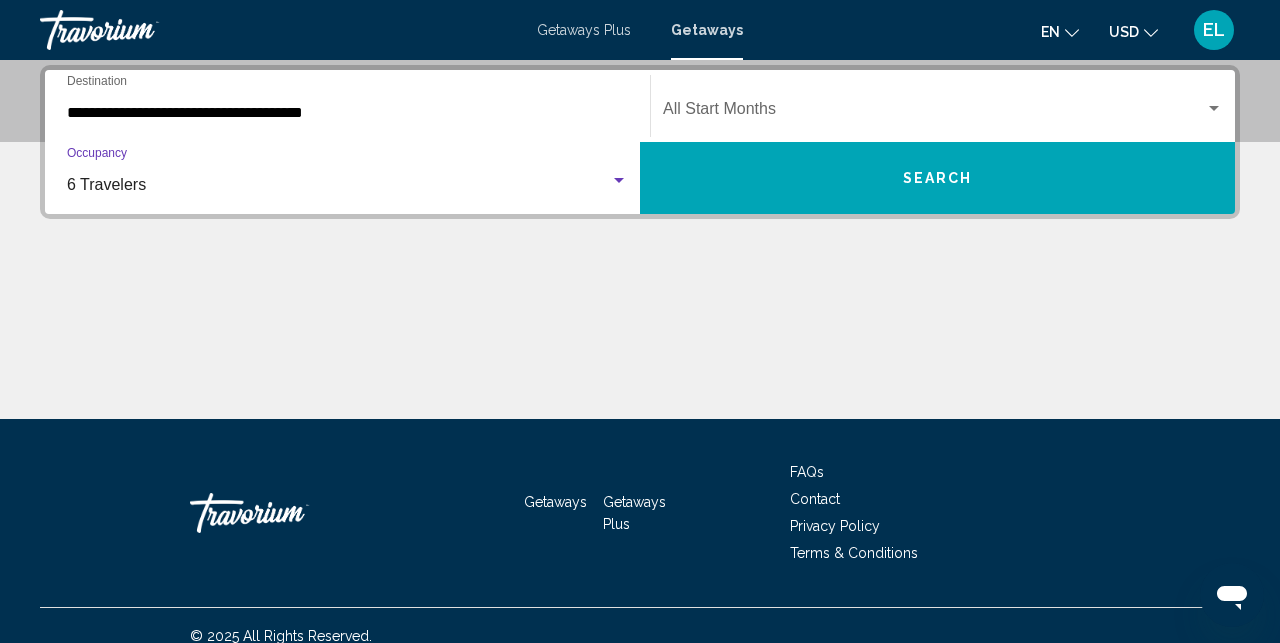 click on "Search" at bounding box center (937, 178) 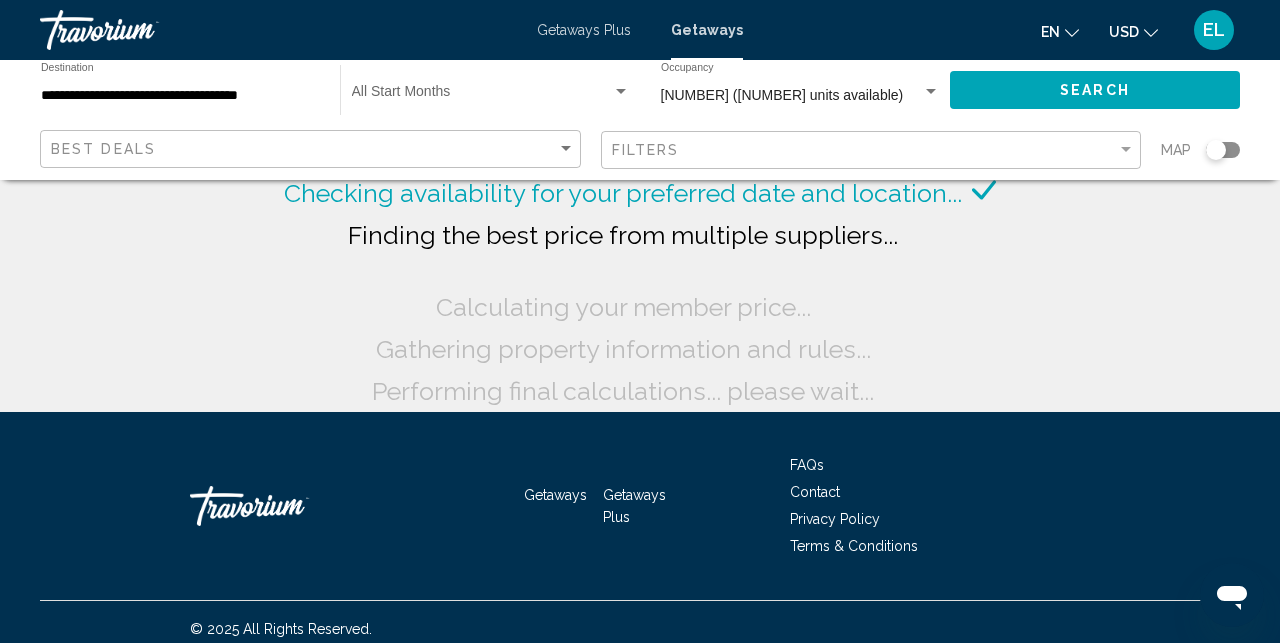 scroll, scrollTop: 0, scrollLeft: 0, axis: both 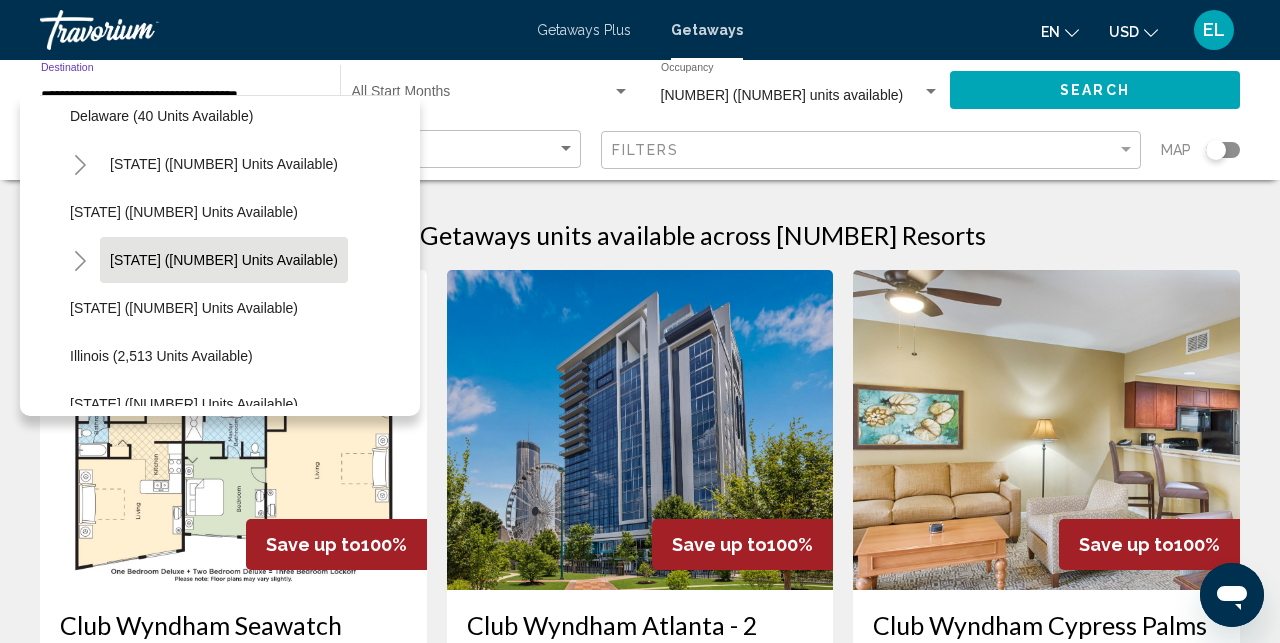 click on "Hawaii (30,830 units available)" 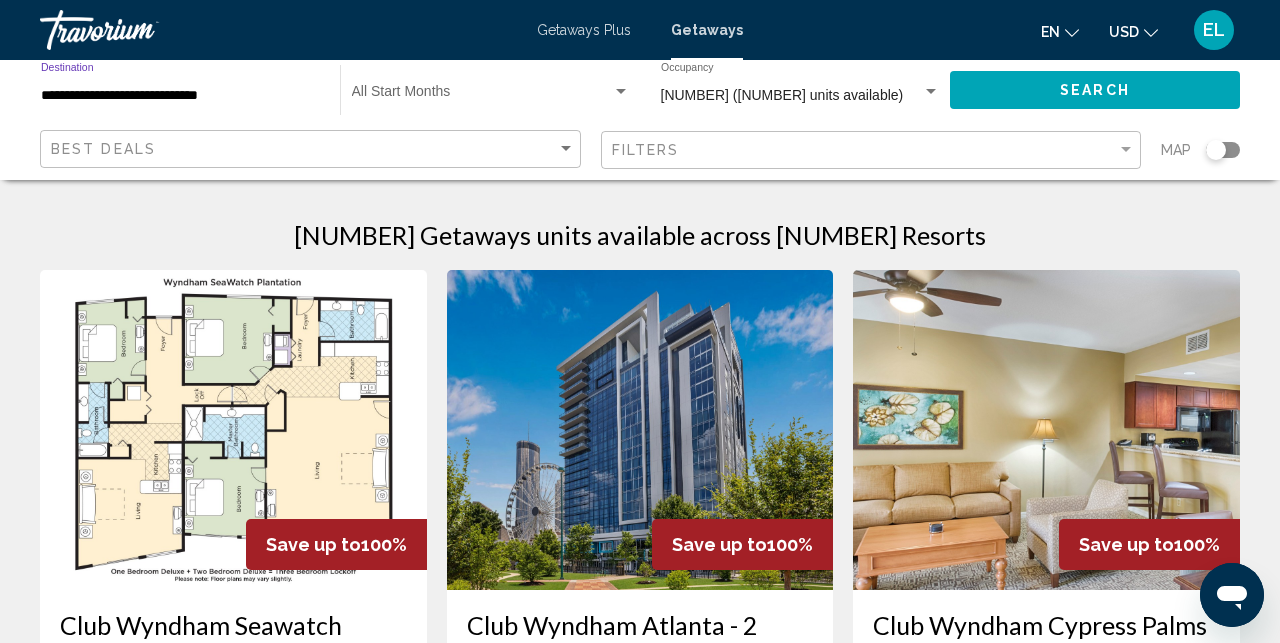 click on "Search" 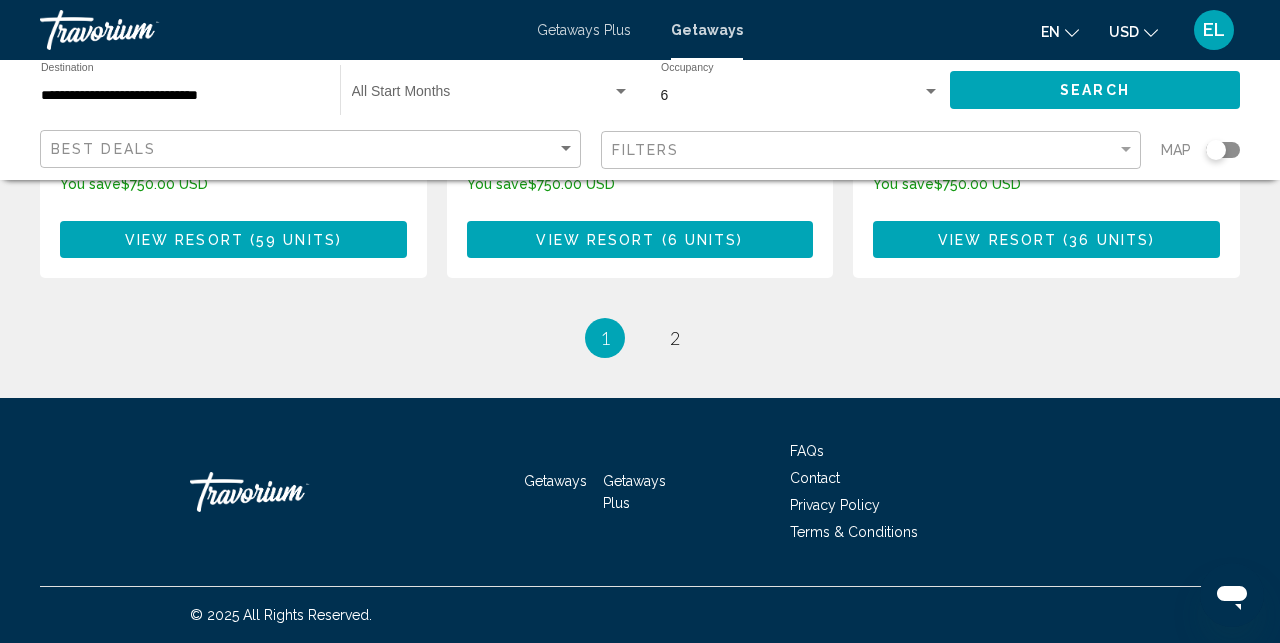scroll, scrollTop: 2738, scrollLeft: 0, axis: vertical 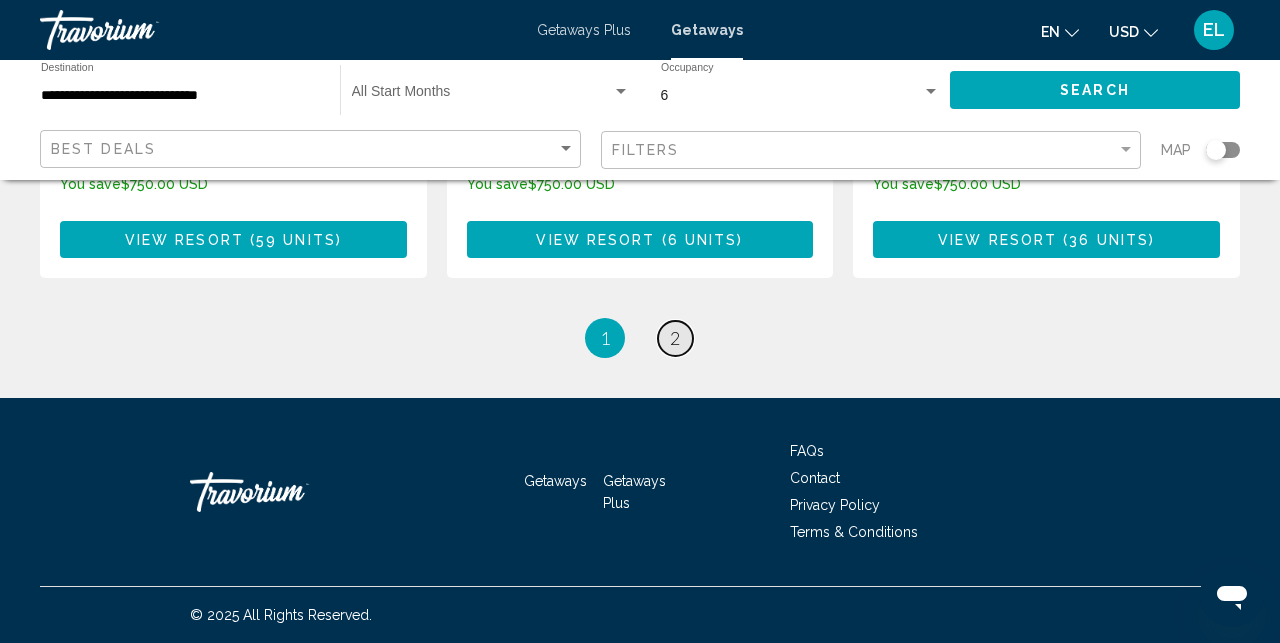 click on "2" at bounding box center (675, 338) 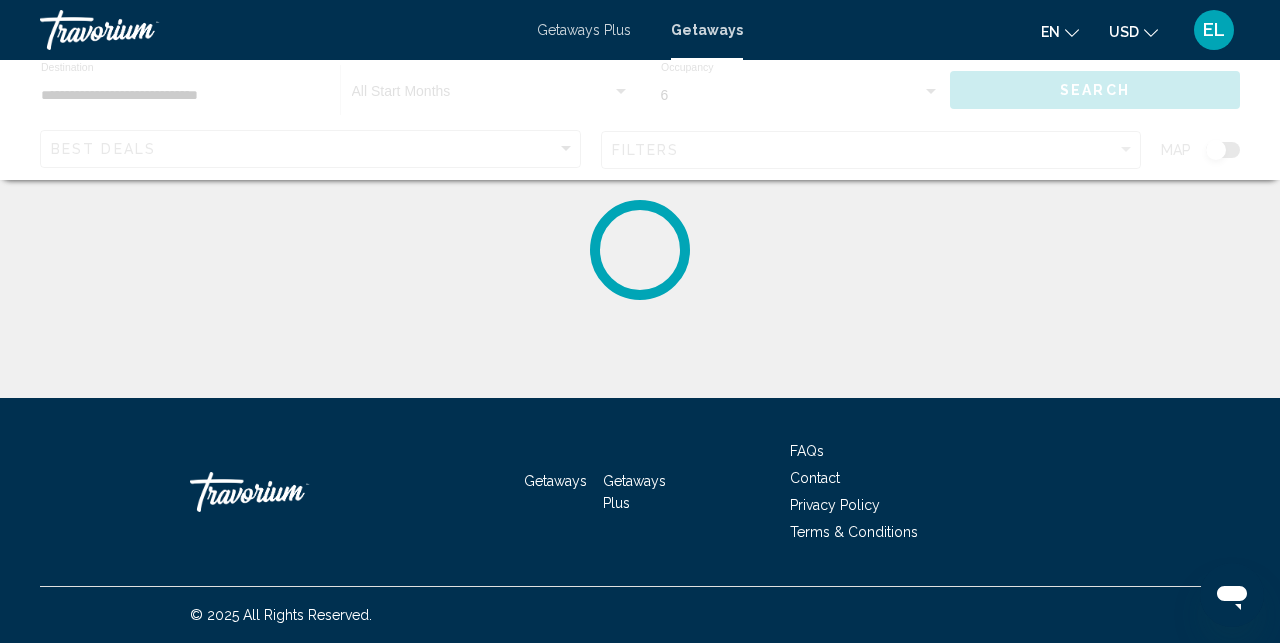 scroll, scrollTop: 0, scrollLeft: 0, axis: both 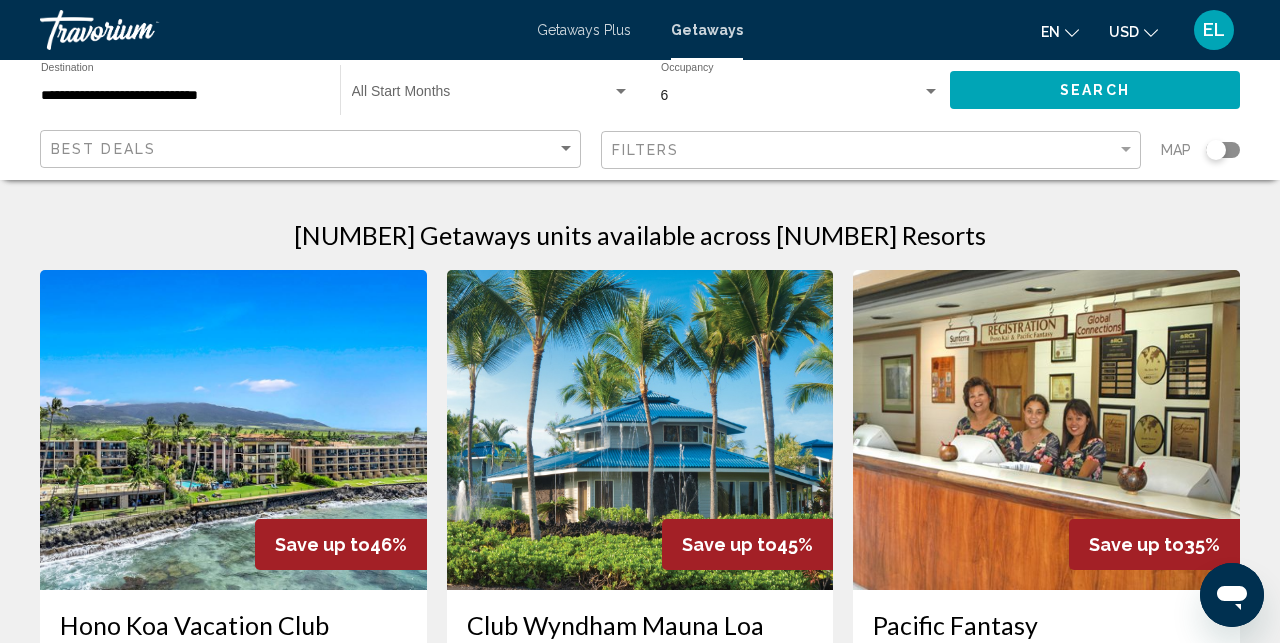 click at bounding box center (640, 430) 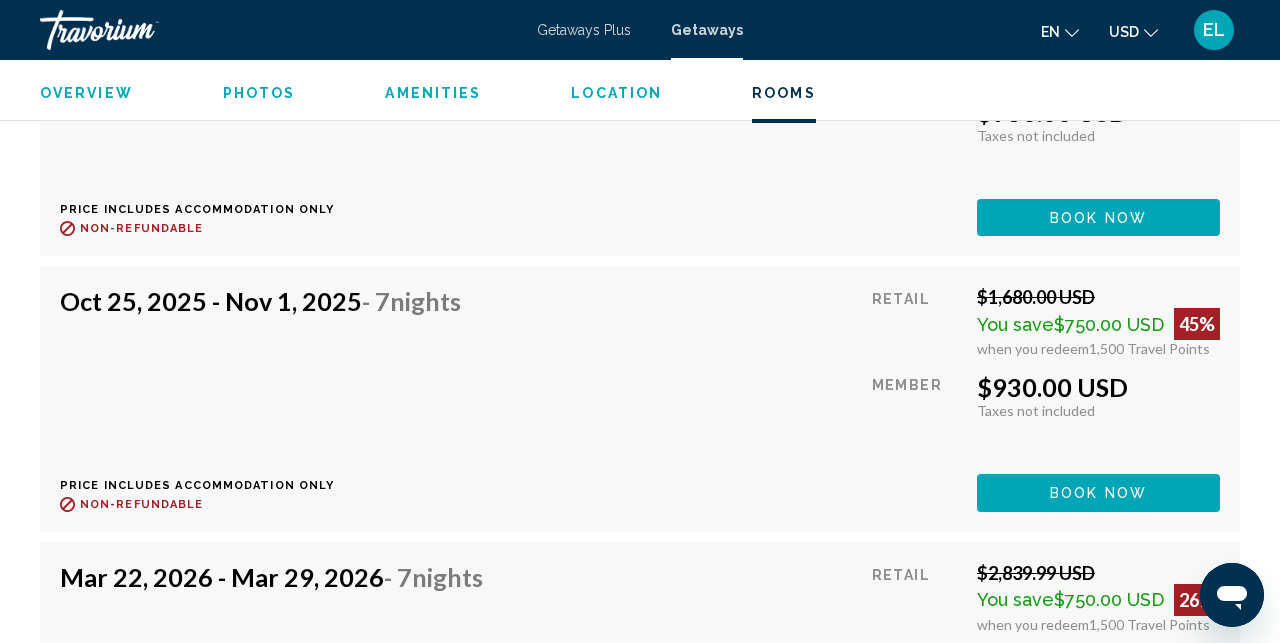scroll, scrollTop: 4750, scrollLeft: 0, axis: vertical 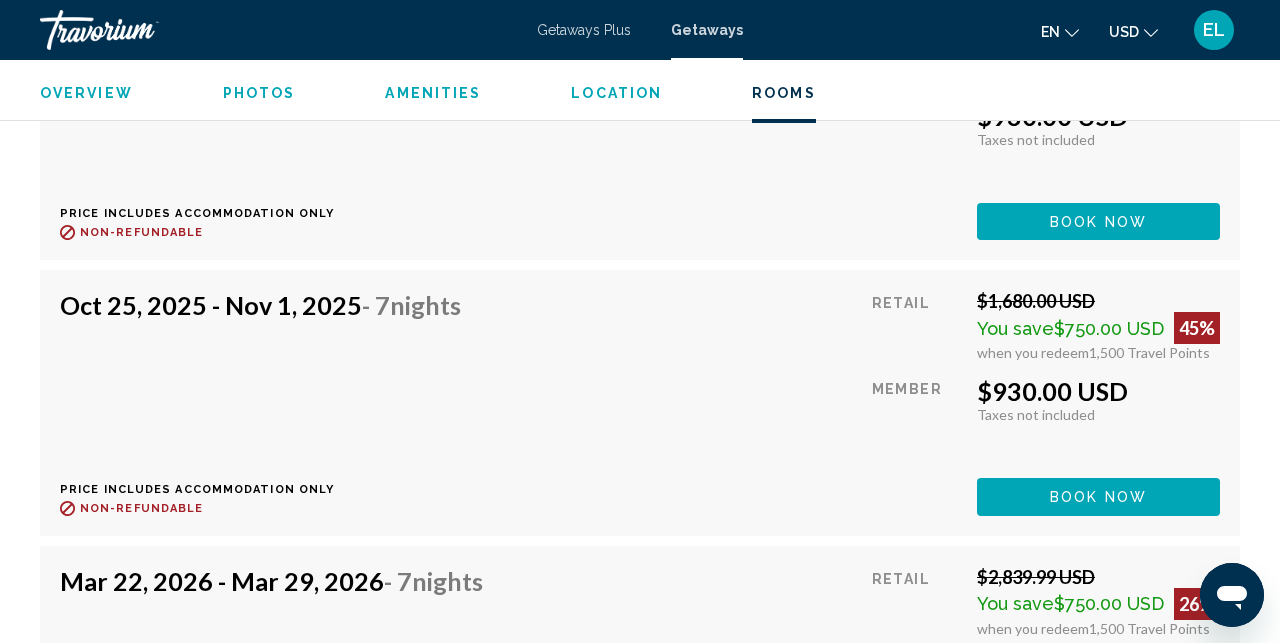 click on "Book now" at bounding box center (1098, -54) 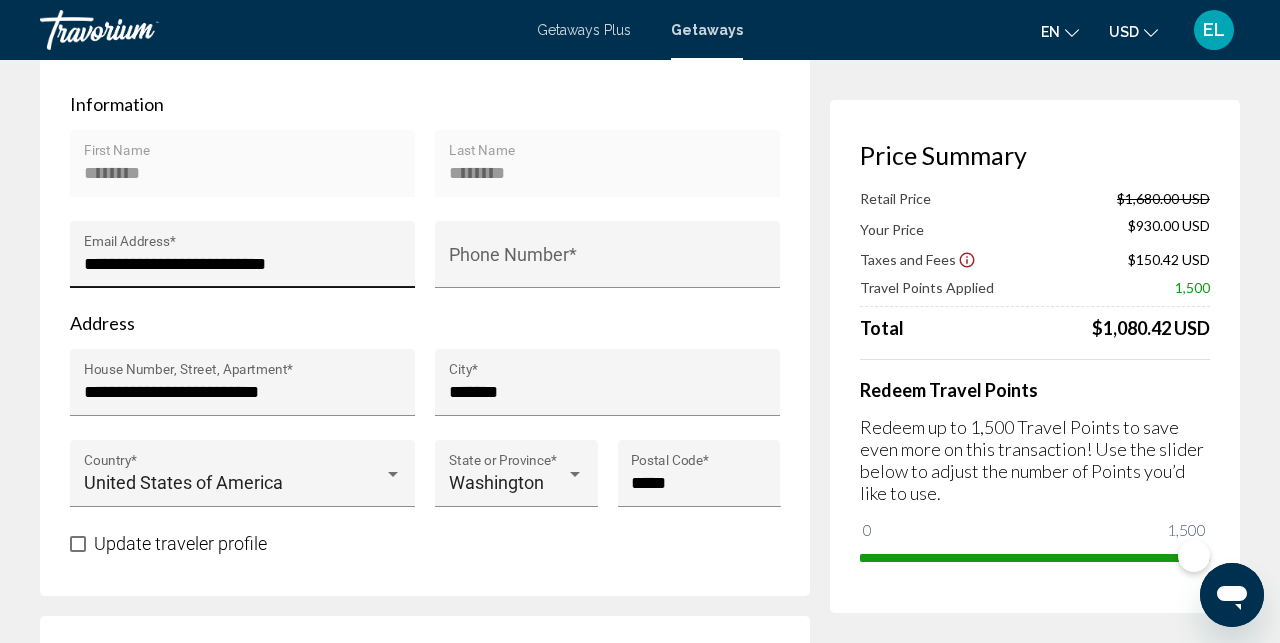 scroll, scrollTop: 661, scrollLeft: 0, axis: vertical 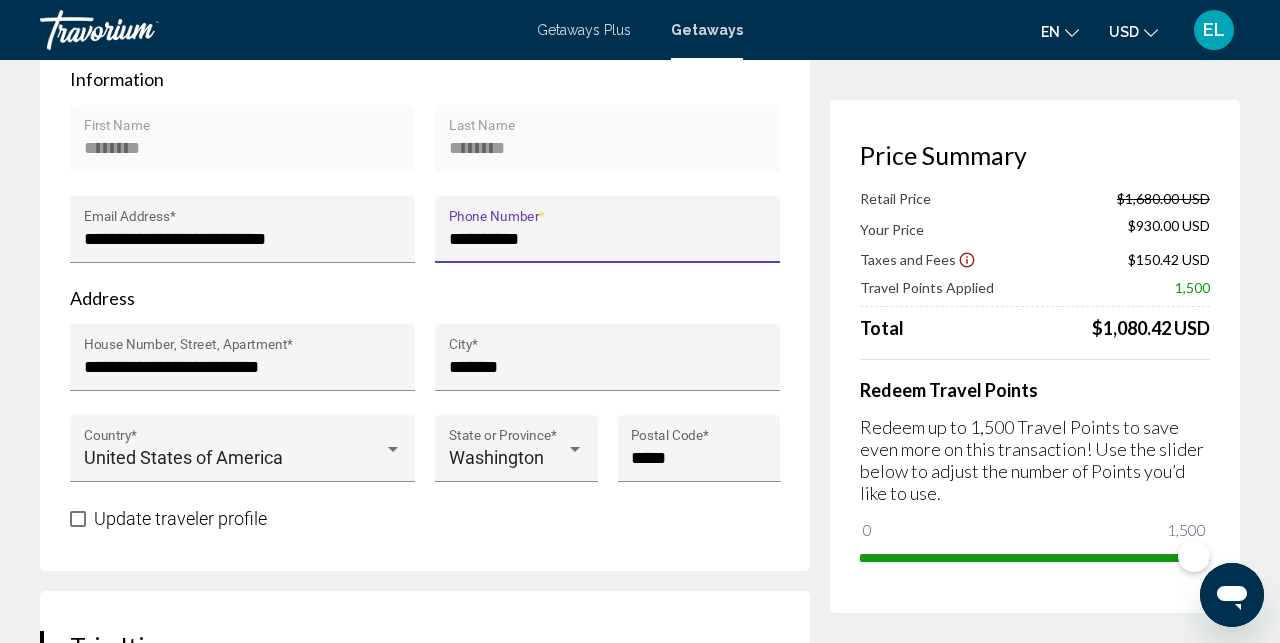 type on "**********" 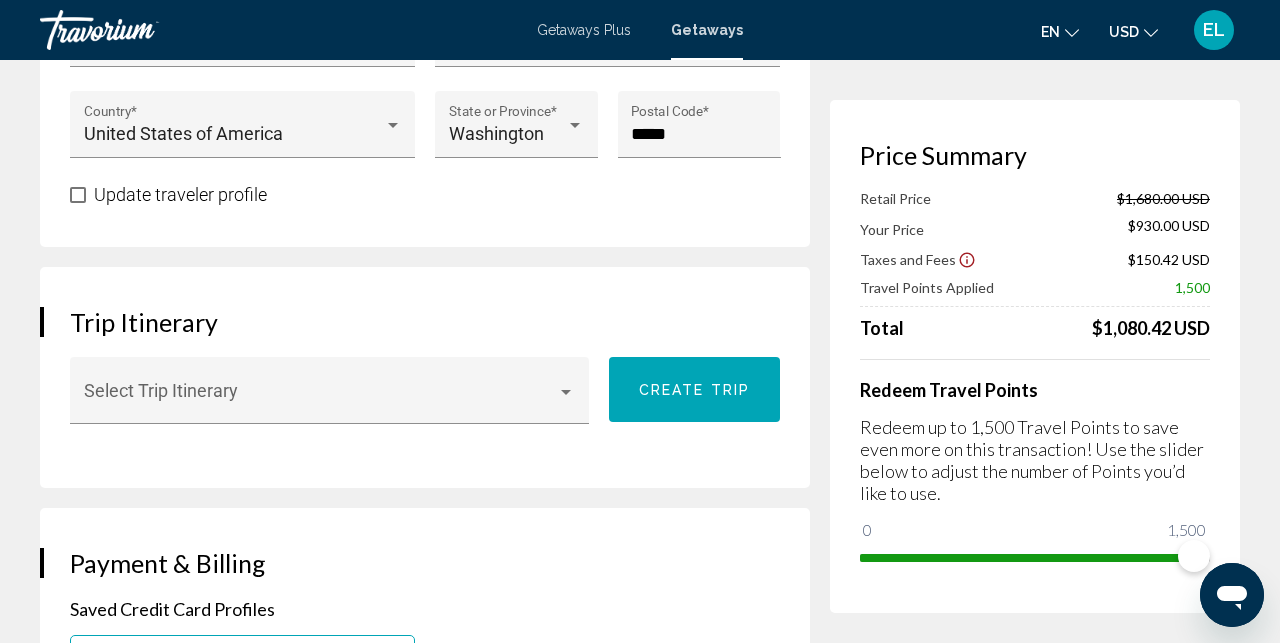 scroll, scrollTop: 988, scrollLeft: 0, axis: vertical 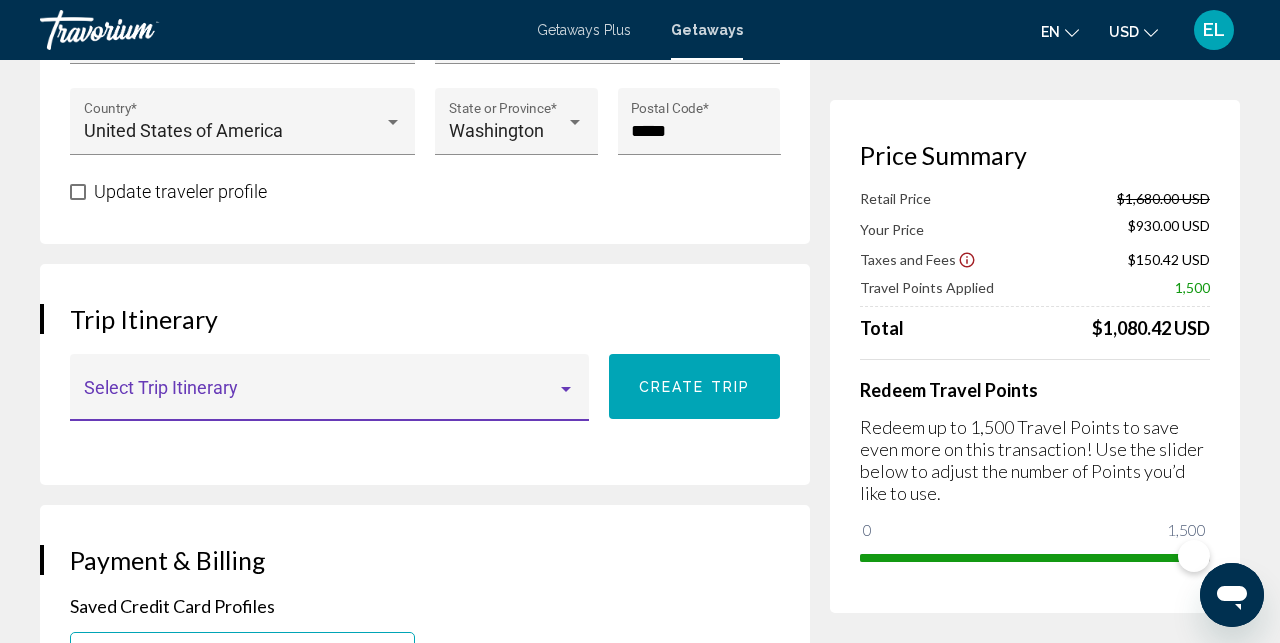 click at bounding box center (321, 397) 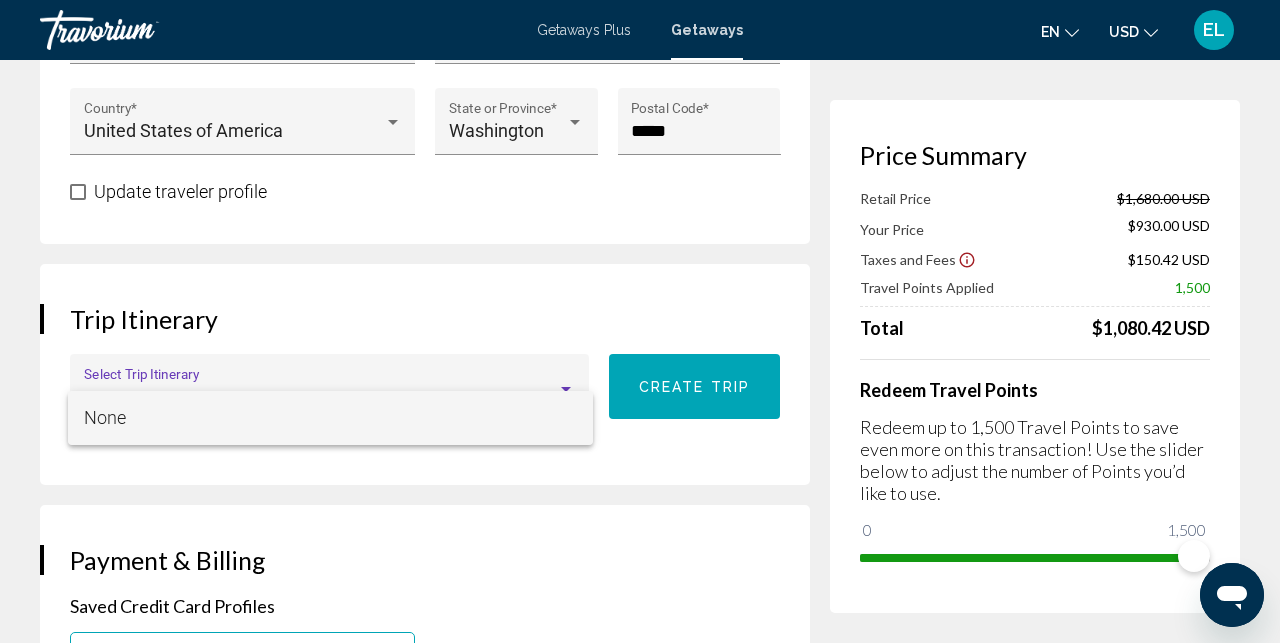click at bounding box center [640, 321] 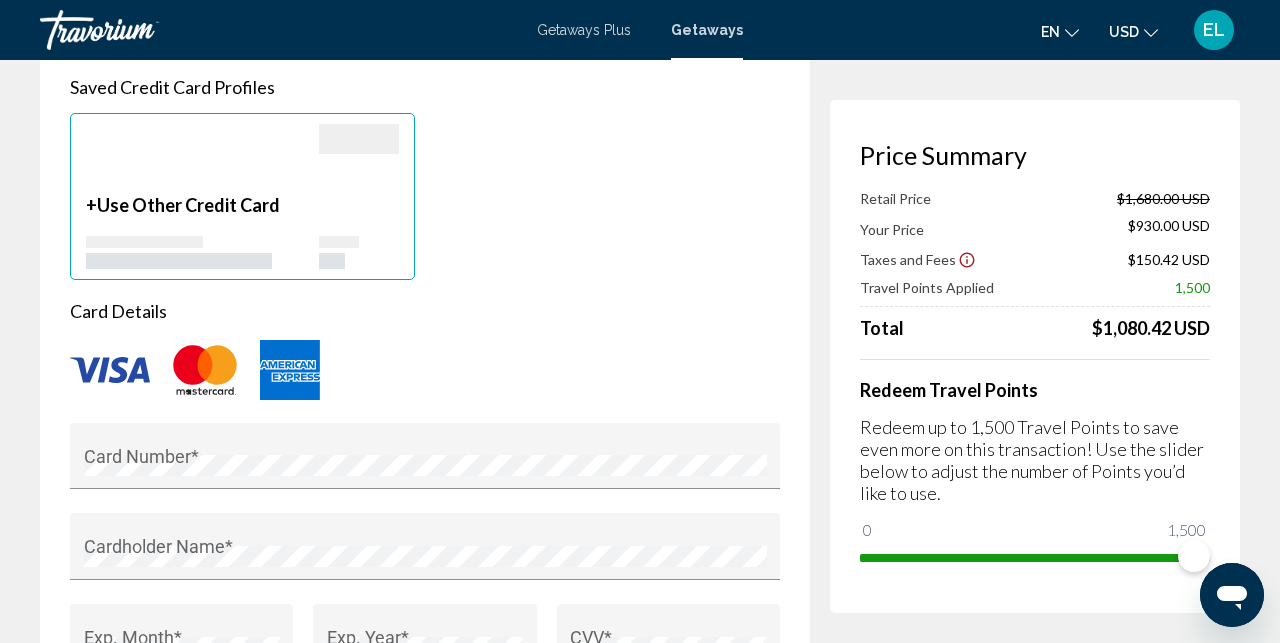scroll, scrollTop: 1520, scrollLeft: 0, axis: vertical 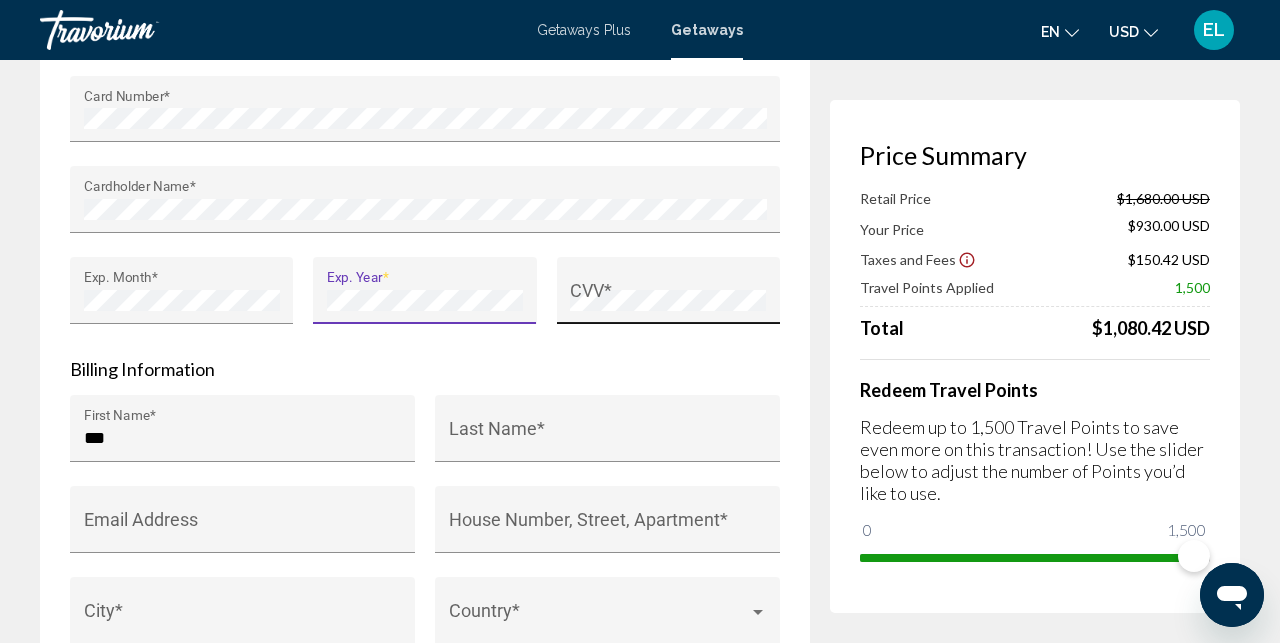 click on "CVV  *" at bounding box center (668, 297) 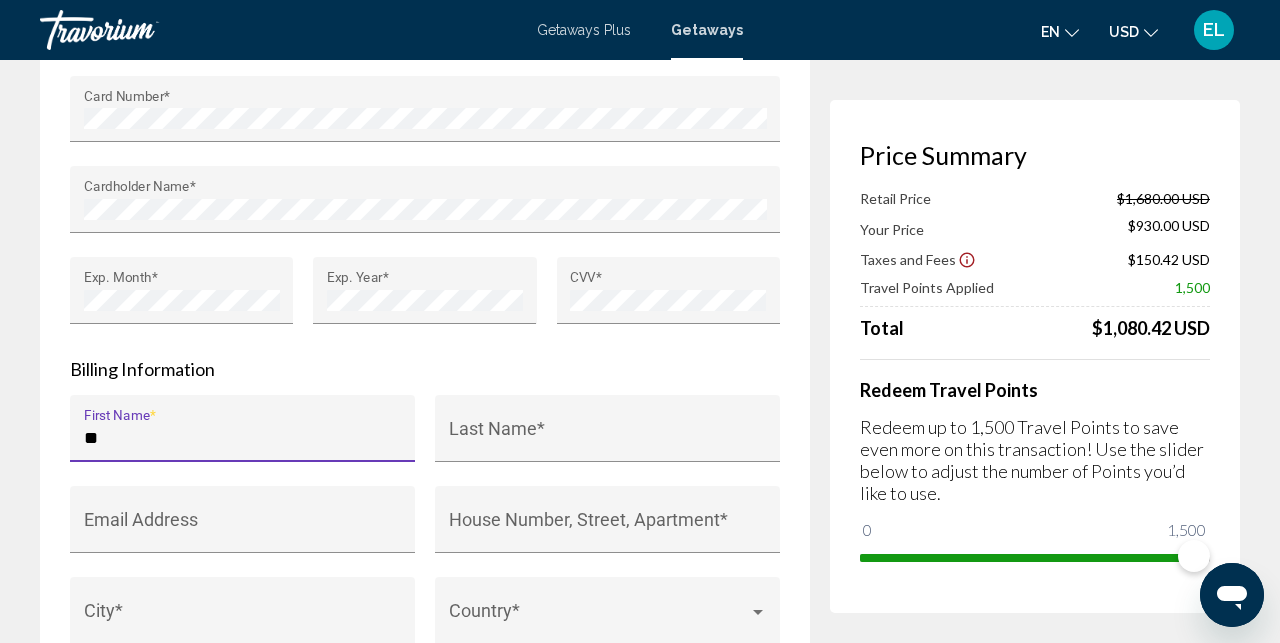 type on "*" 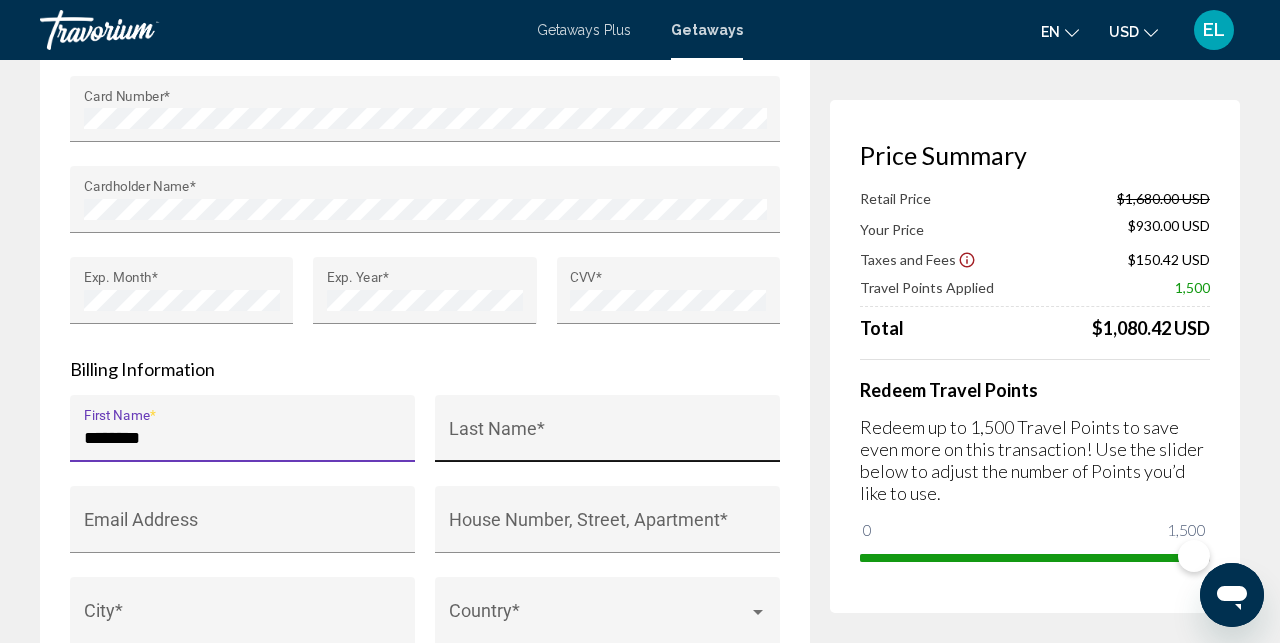 type on "********" 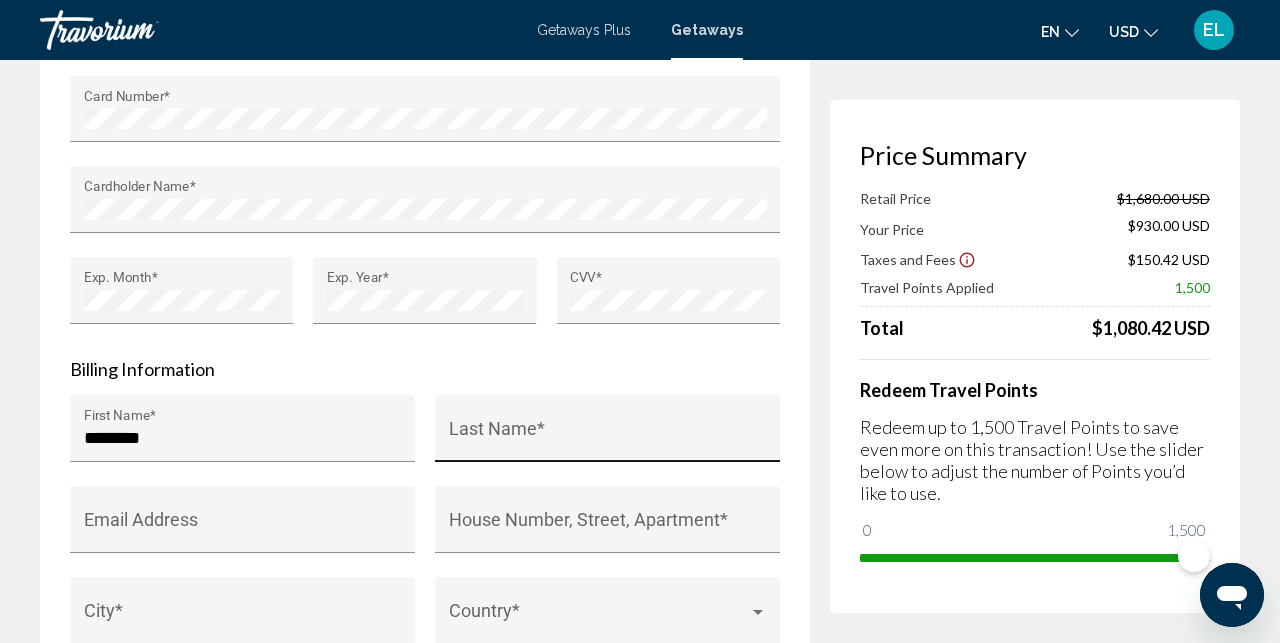 click on "Last Name  *" at bounding box center (608, 435) 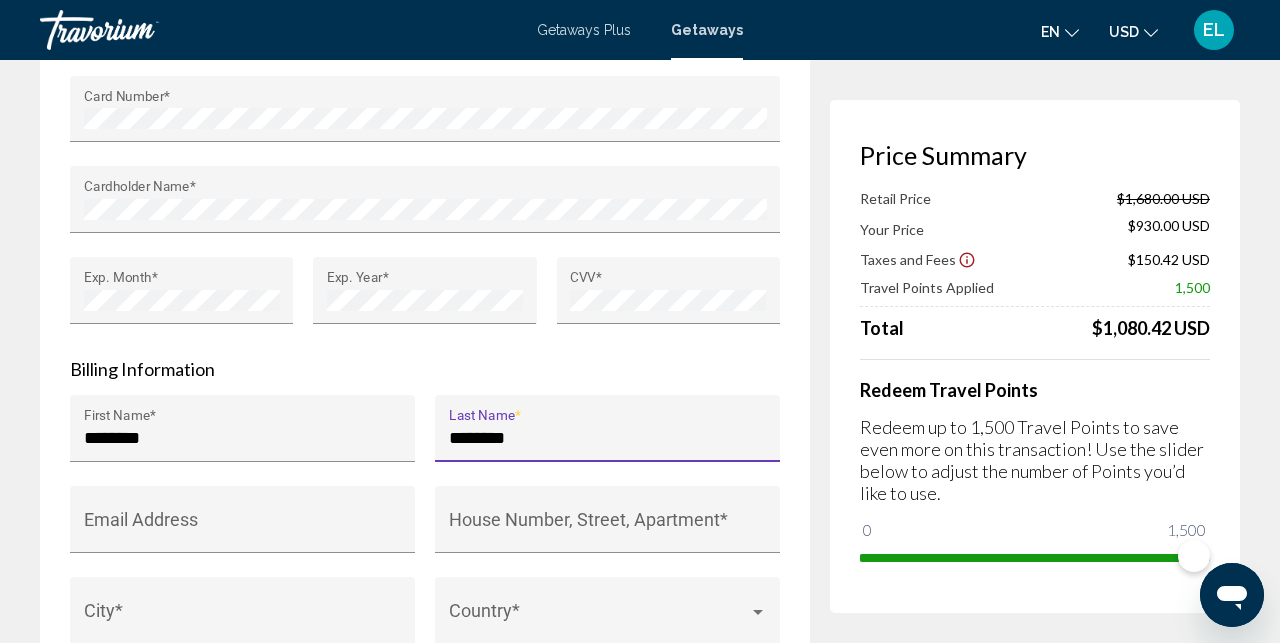 type on "********" 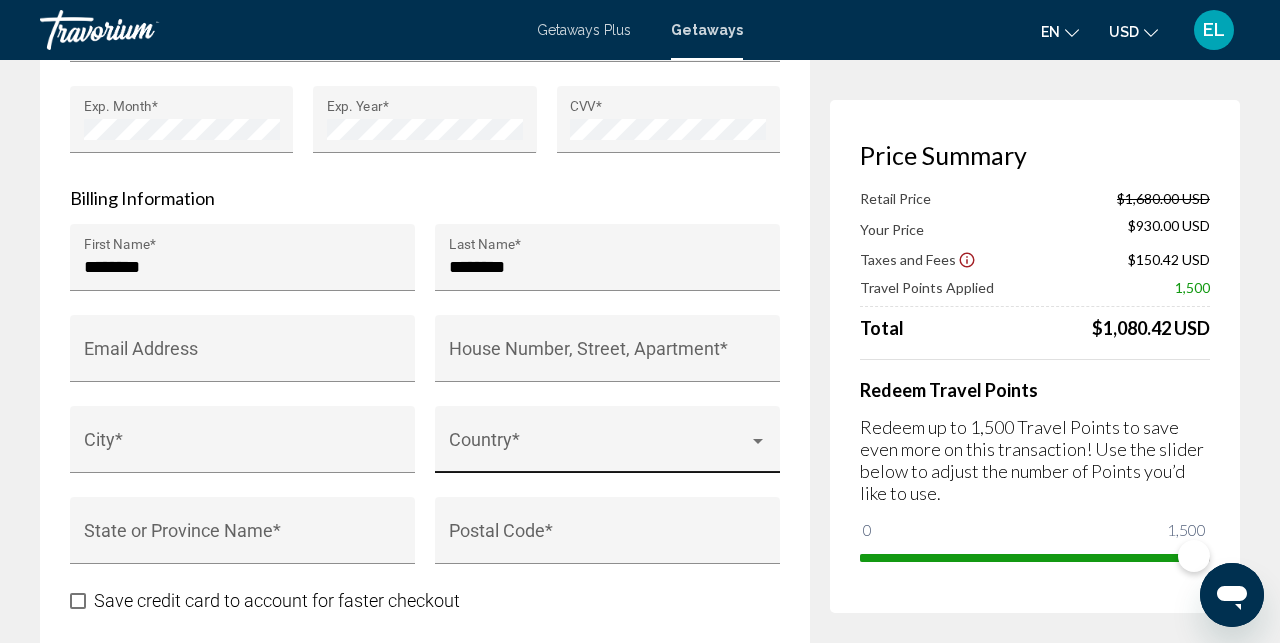 scroll, scrollTop: 2034, scrollLeft: 0, axis: vertical 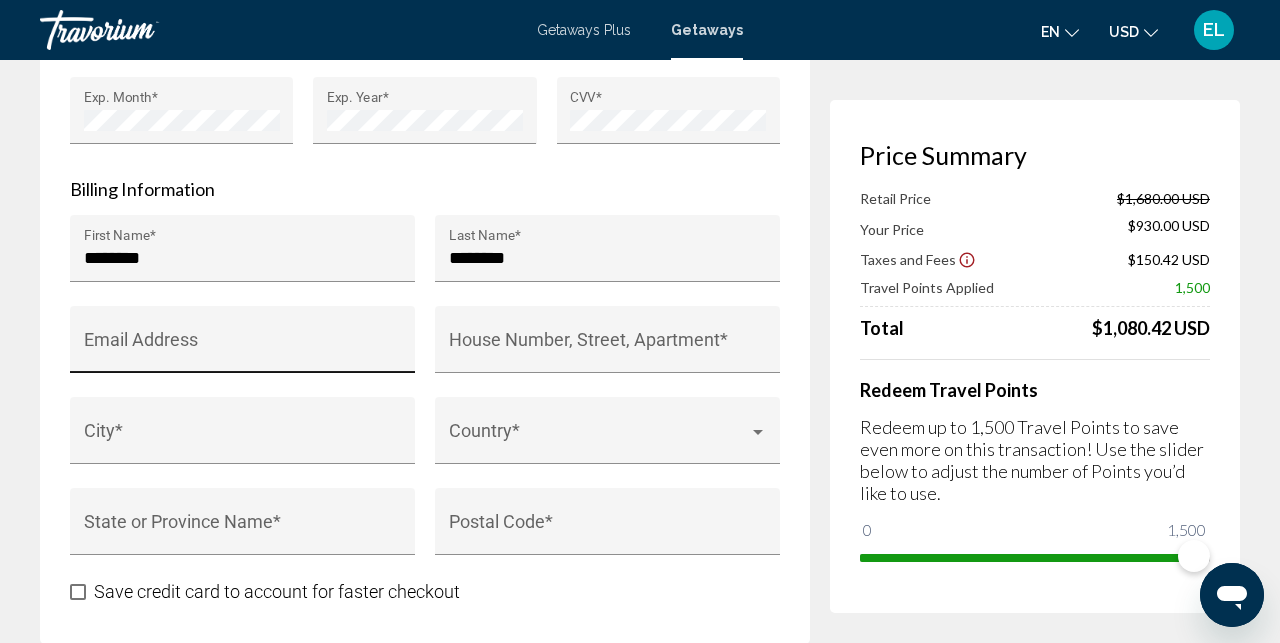 click on "Email Address" at bounding box center [243, 346] 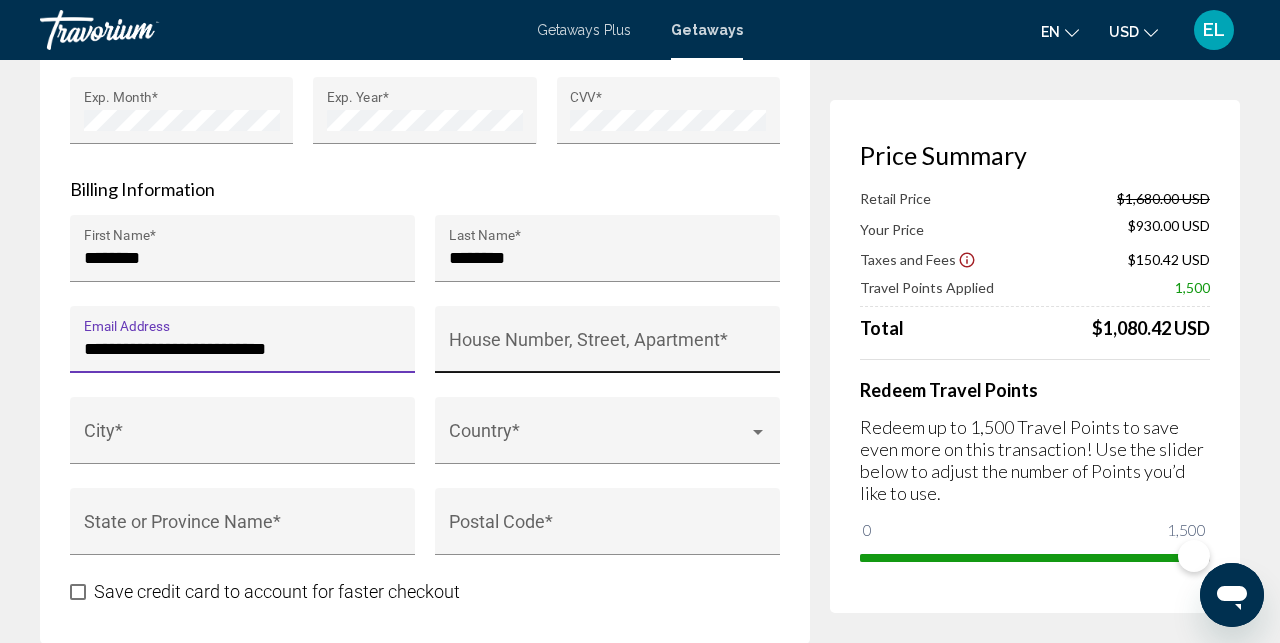 type on "**********" 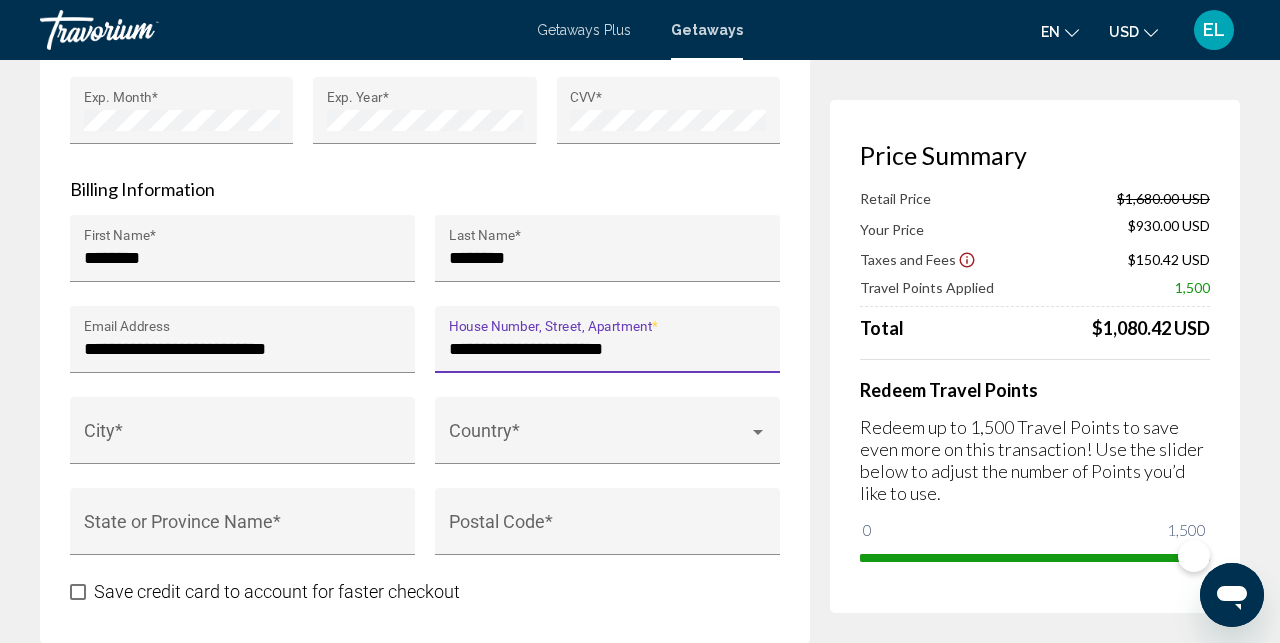 click on "**********" at bounding box center [608, 349] 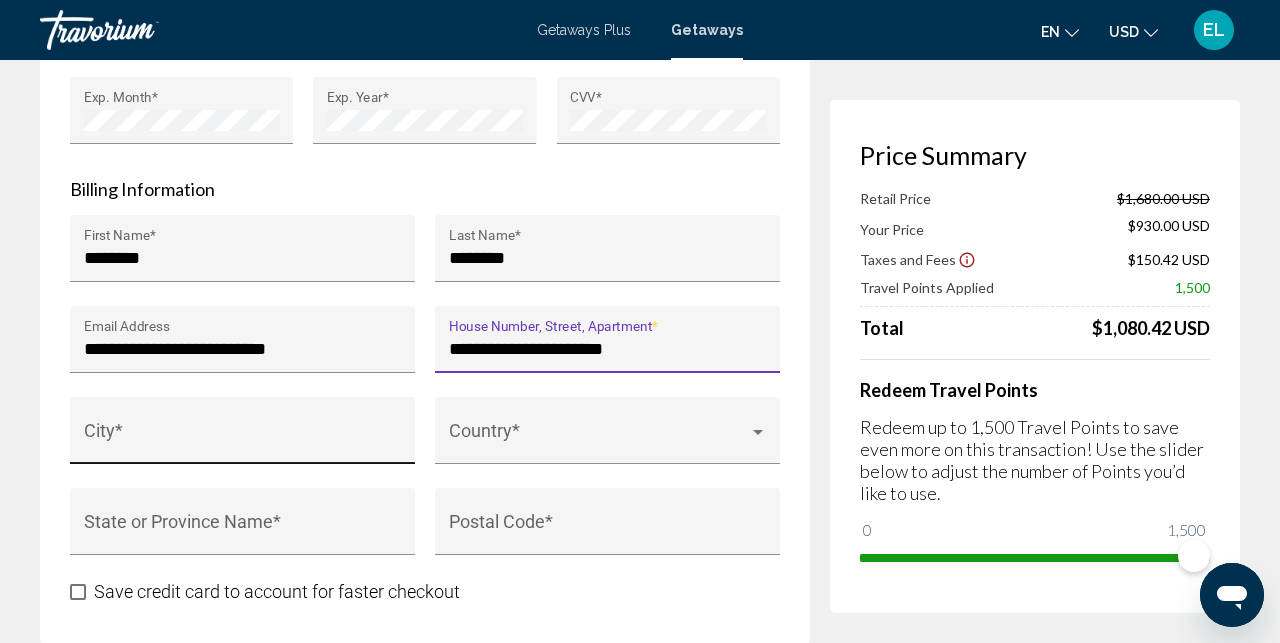 type on "**********" 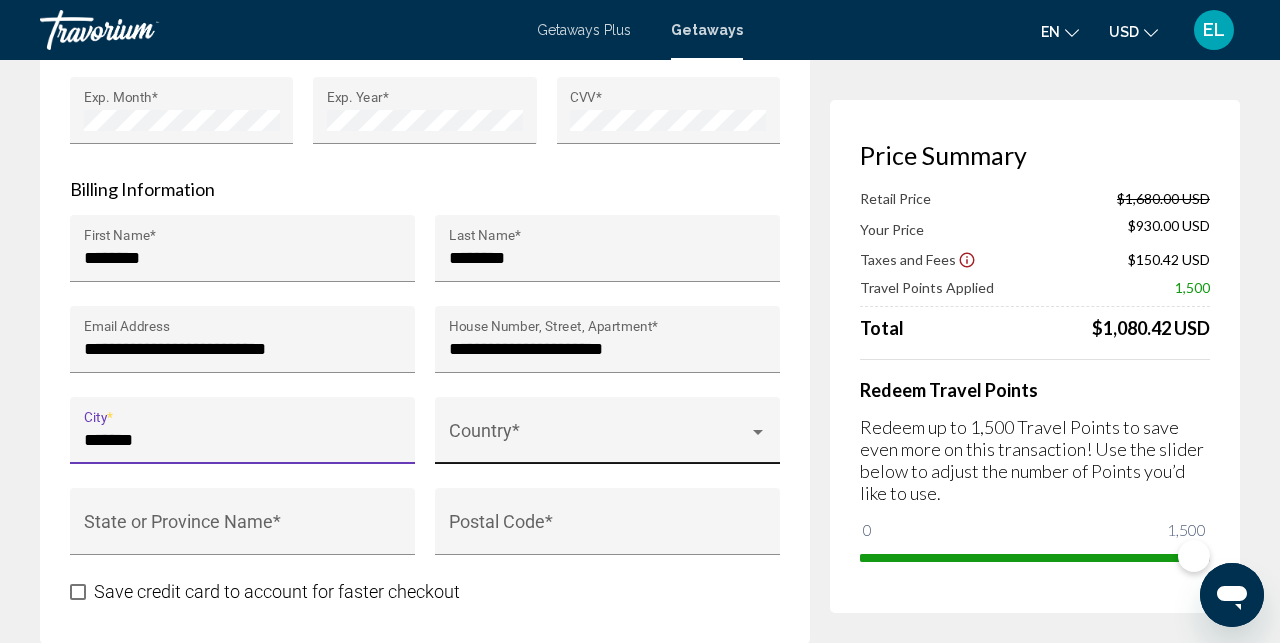 type on "*******" 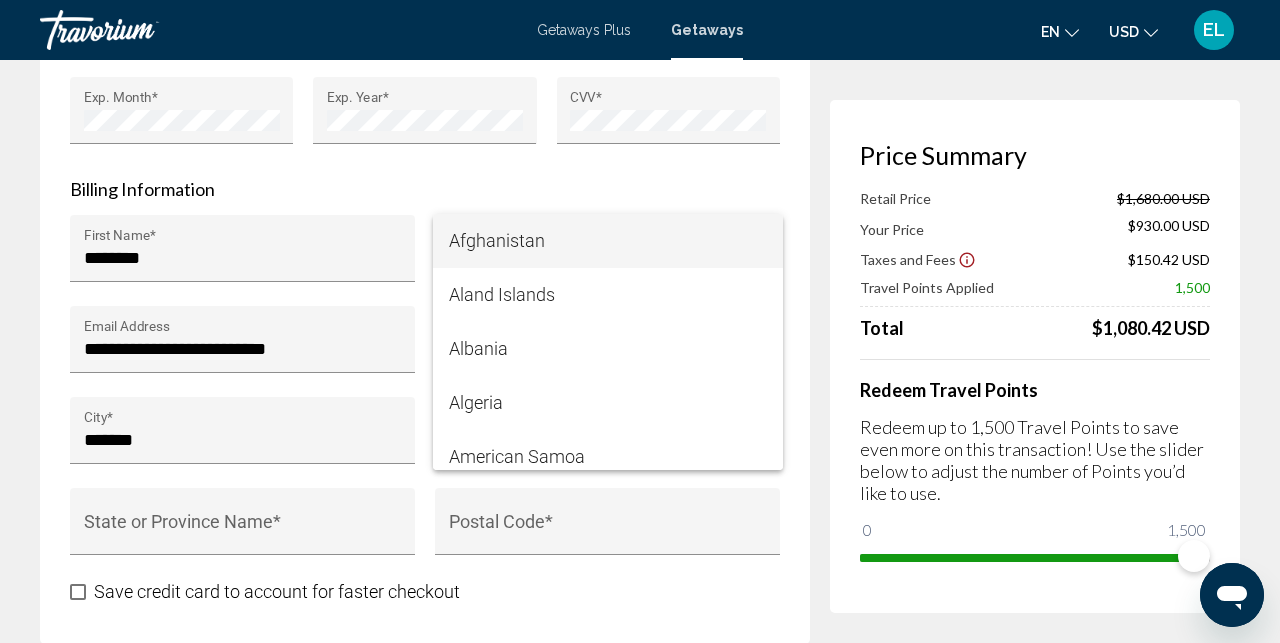 click at bounding box center (640, 321) 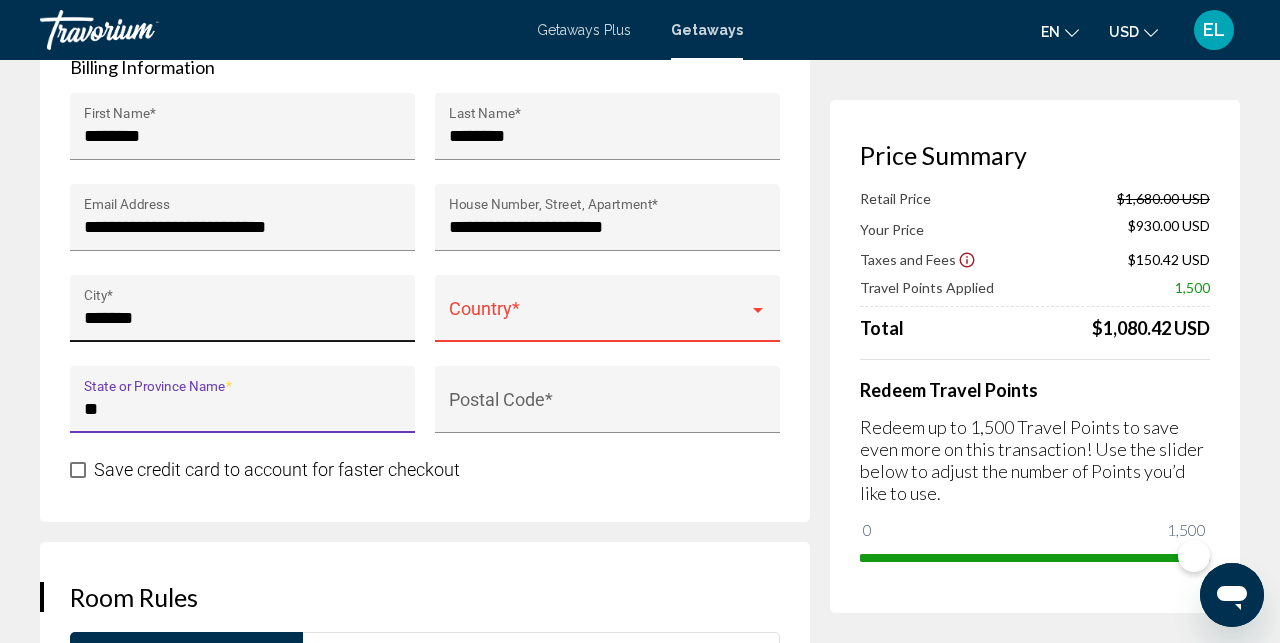 scroll, scrollTop: 2160, scrollLeft: 0, axis: vertical 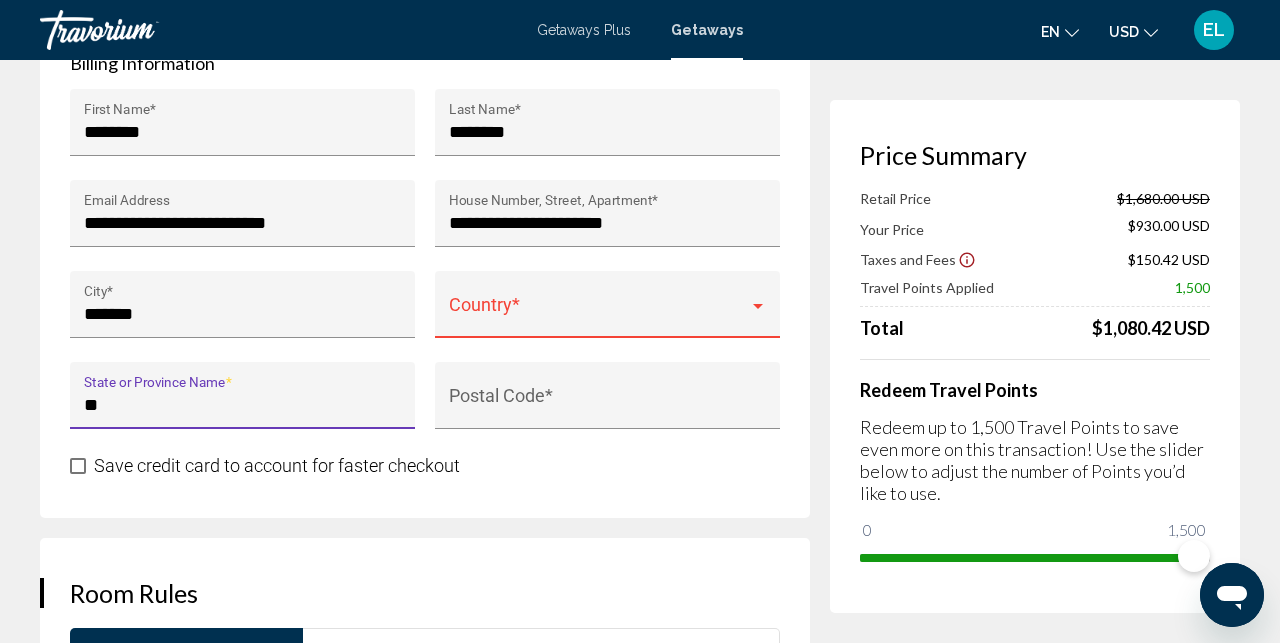 type on "**" 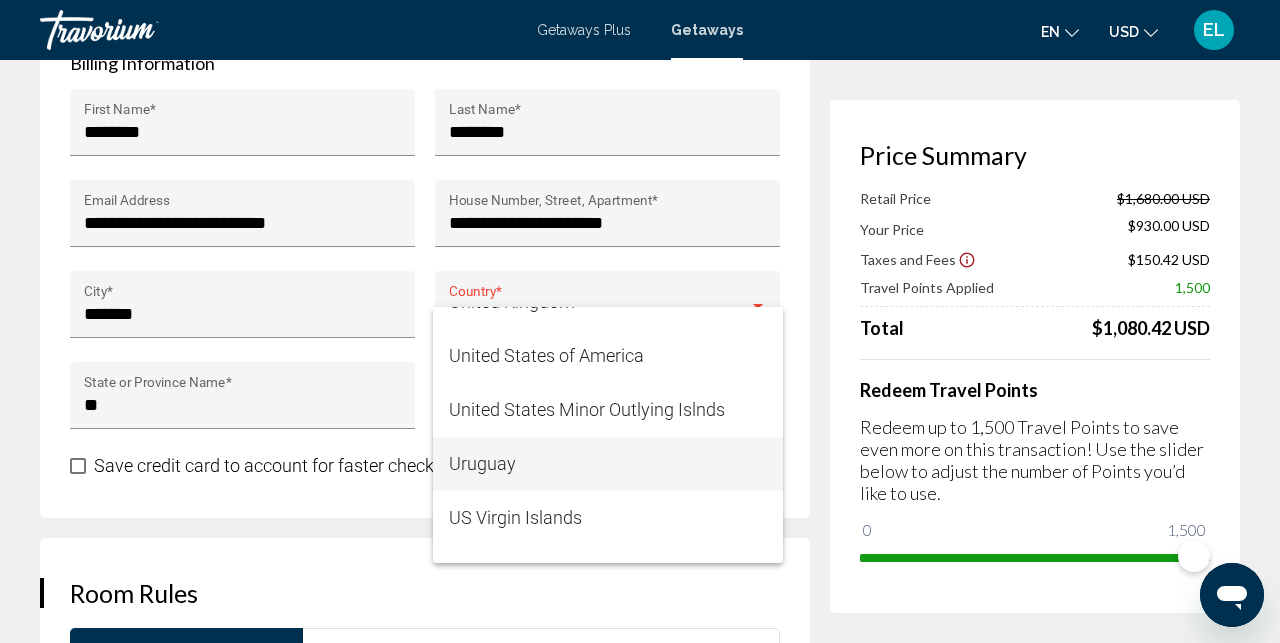 scroll, scrollTop: 13006, scrollLeft: 0, axis: vertical 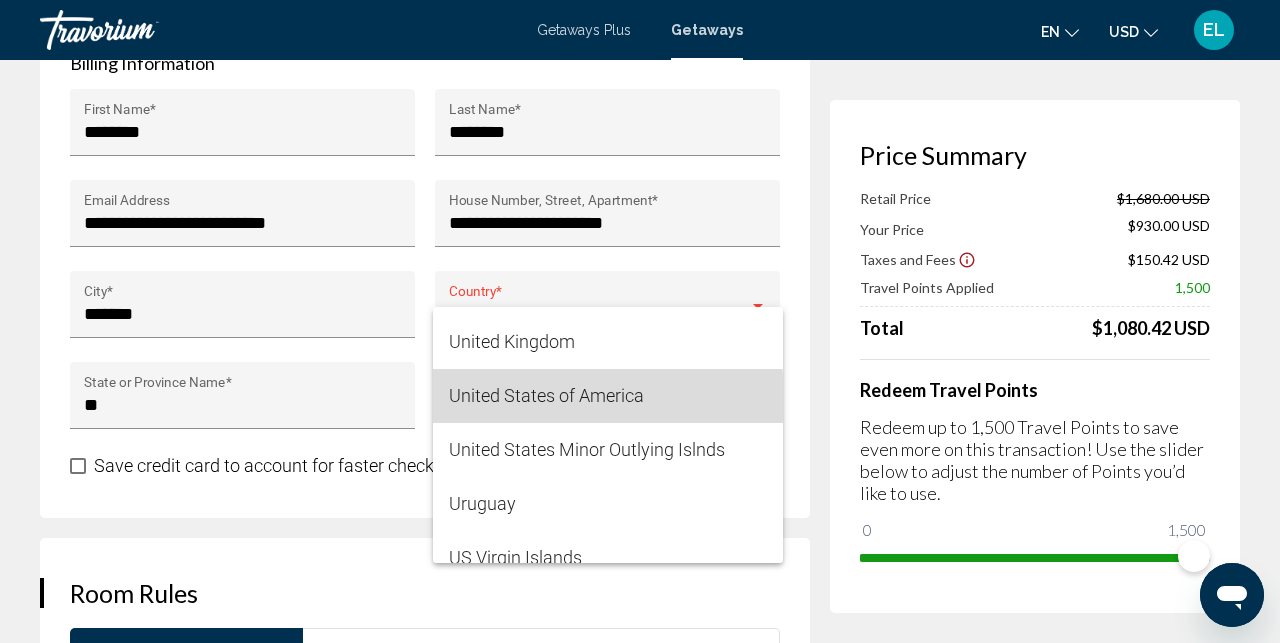 click on "United States of America" at bounding box center [608, 396] 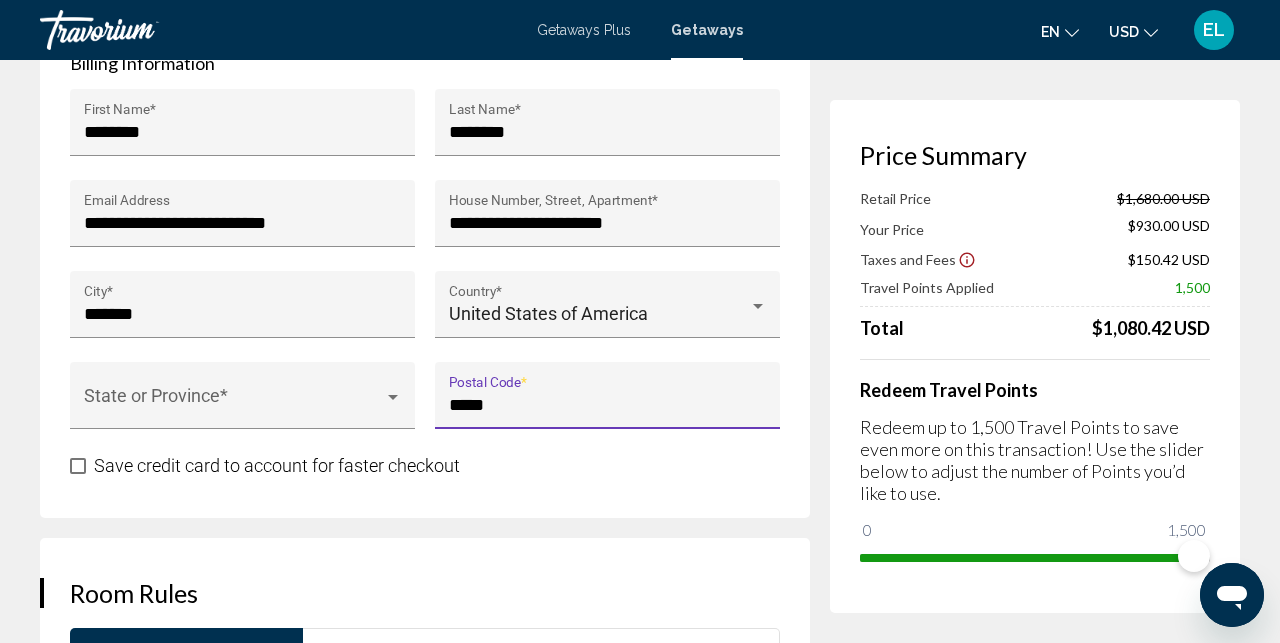 type on "*****" 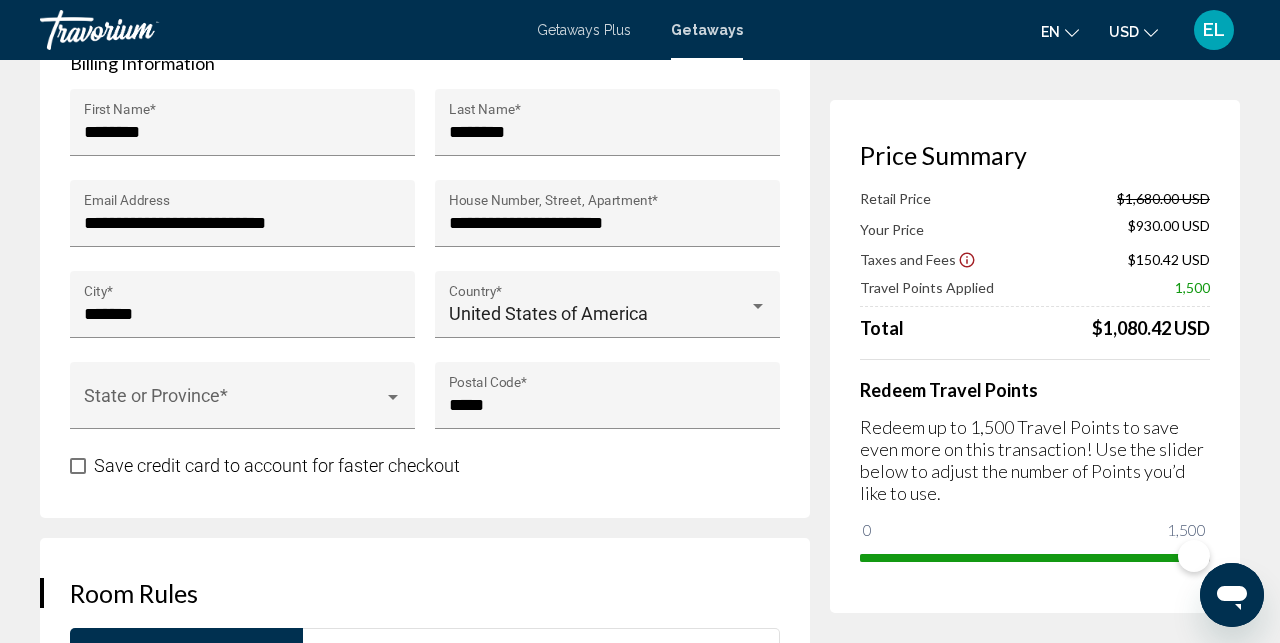 click on "**********" at bounding box center [435, 268] 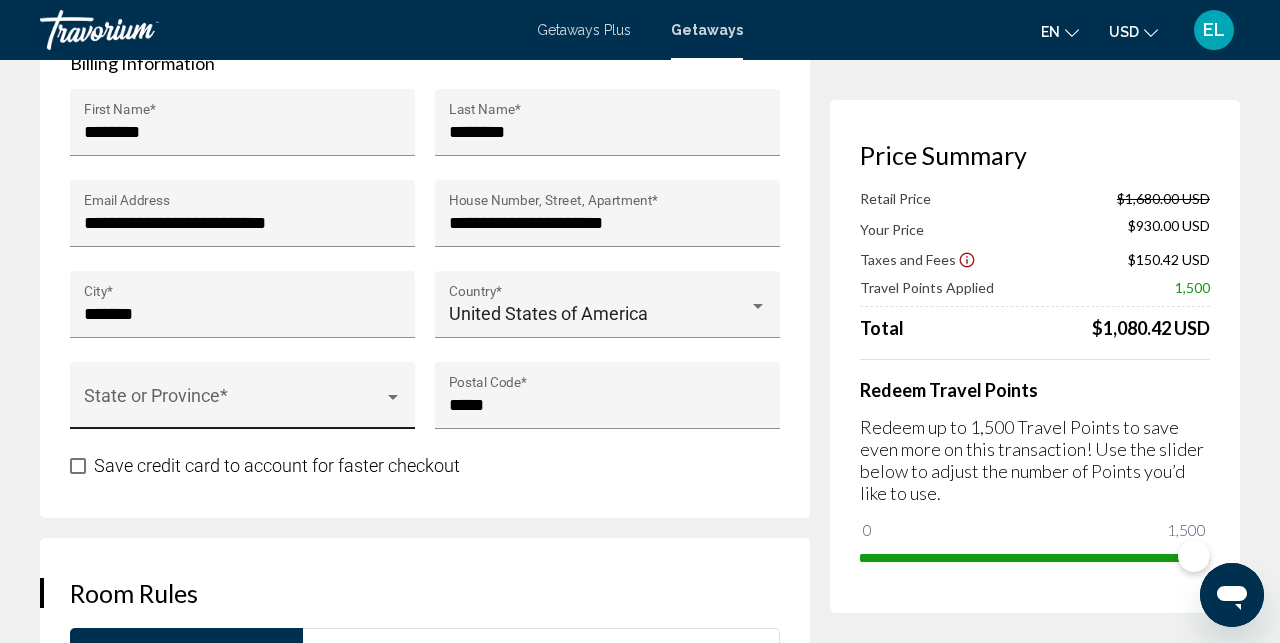 click at bounding box center [243, 405] 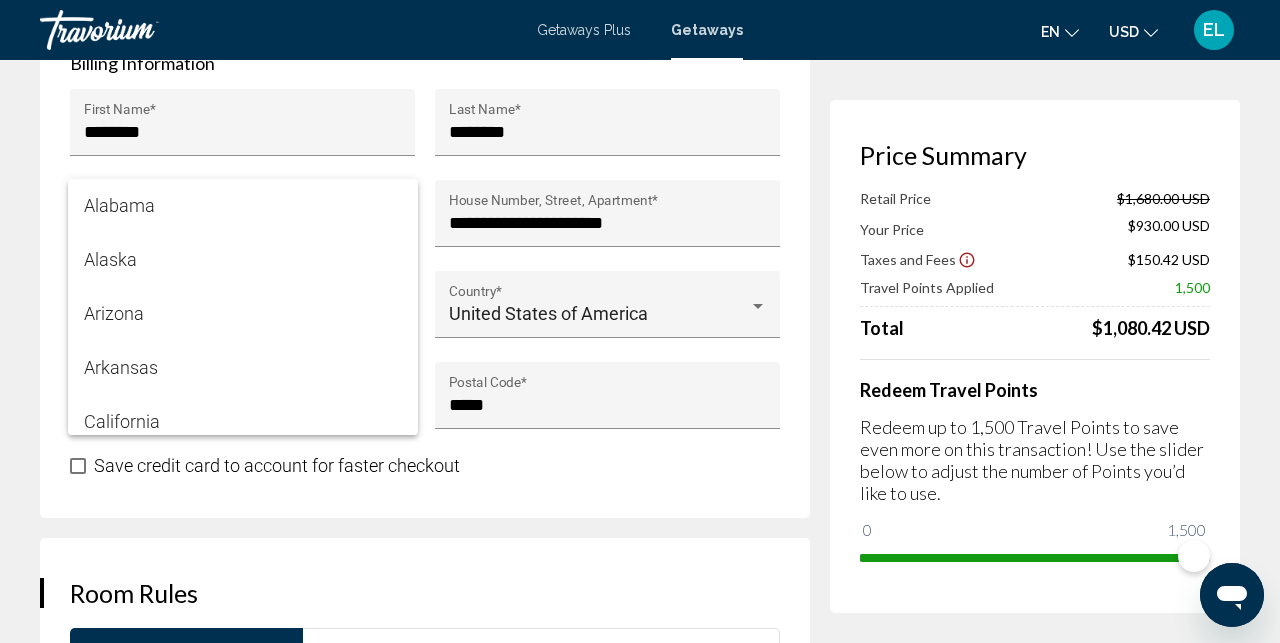 scroll, scrollTop: 2444, scrollLeft: 0, axis: vertical 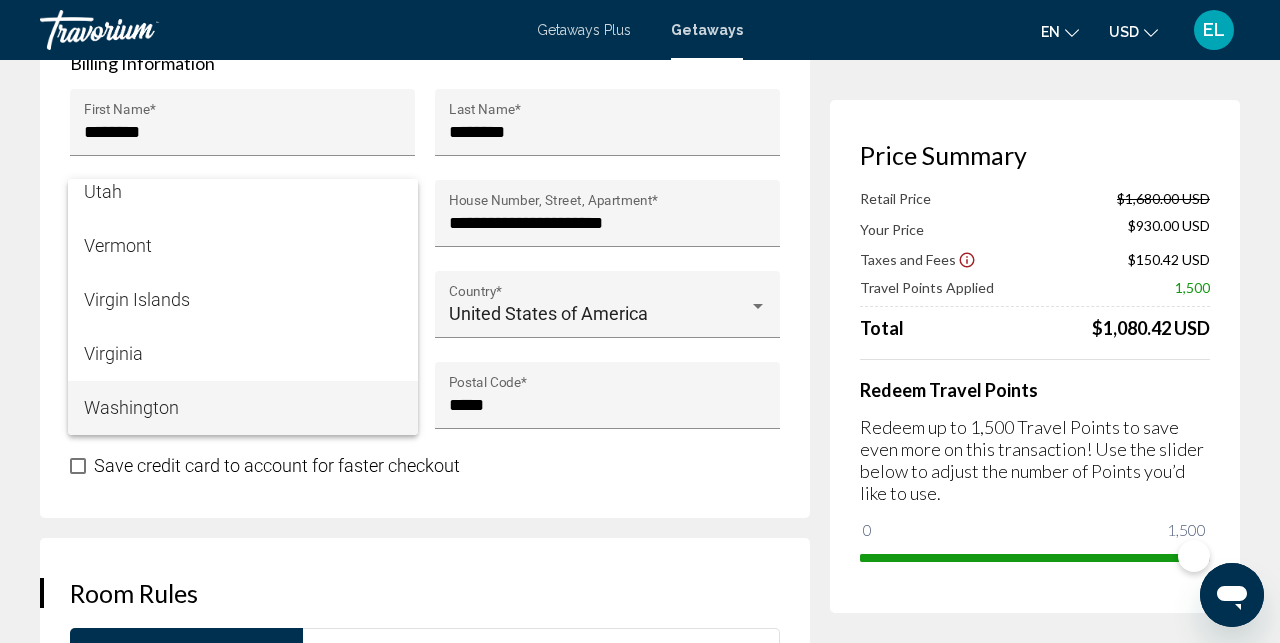 click on "Washington" at bounding box center (243, 408) 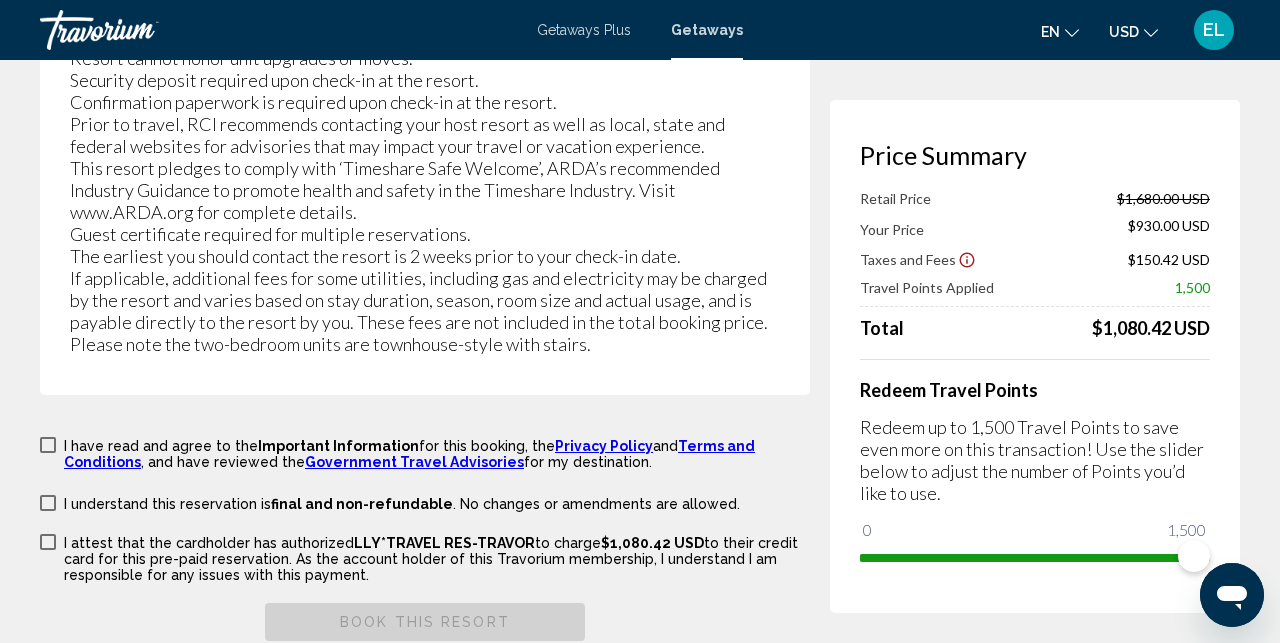 scroll, scrollTop: 4054, scrollLeft: 0, axis: vertical 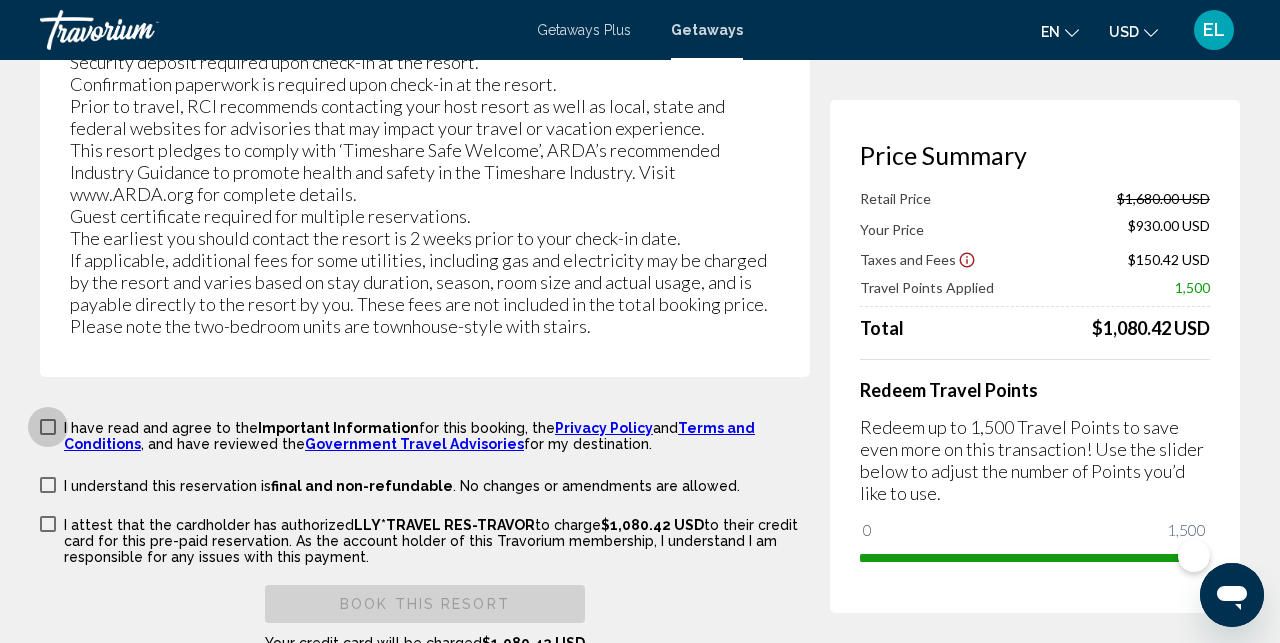click at bounding box center [48, 427] 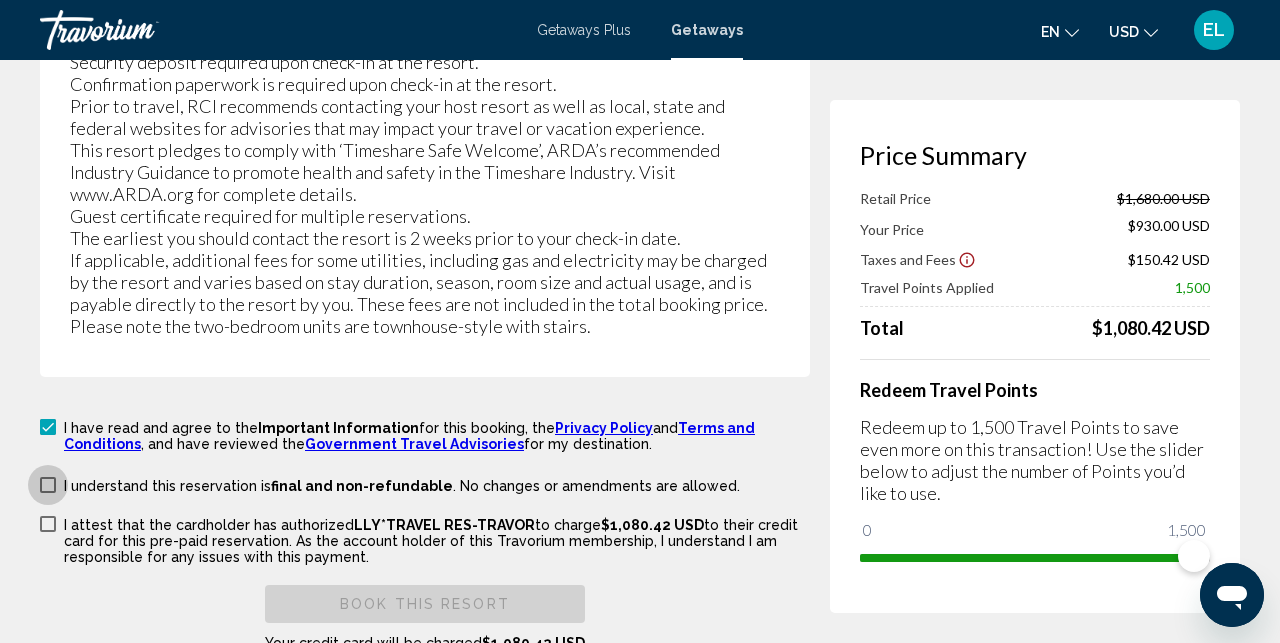 click at bounding box center [48, 485] 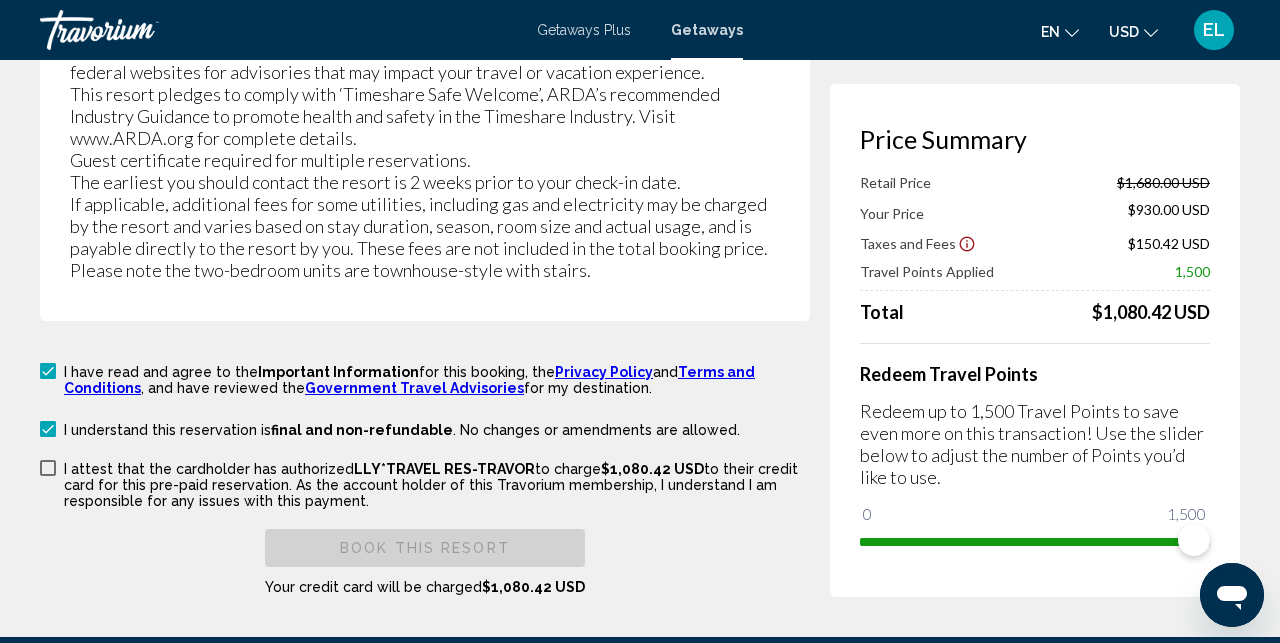 scroll, scrollTop: 4118, scrollLeft: 0, axis: vertical 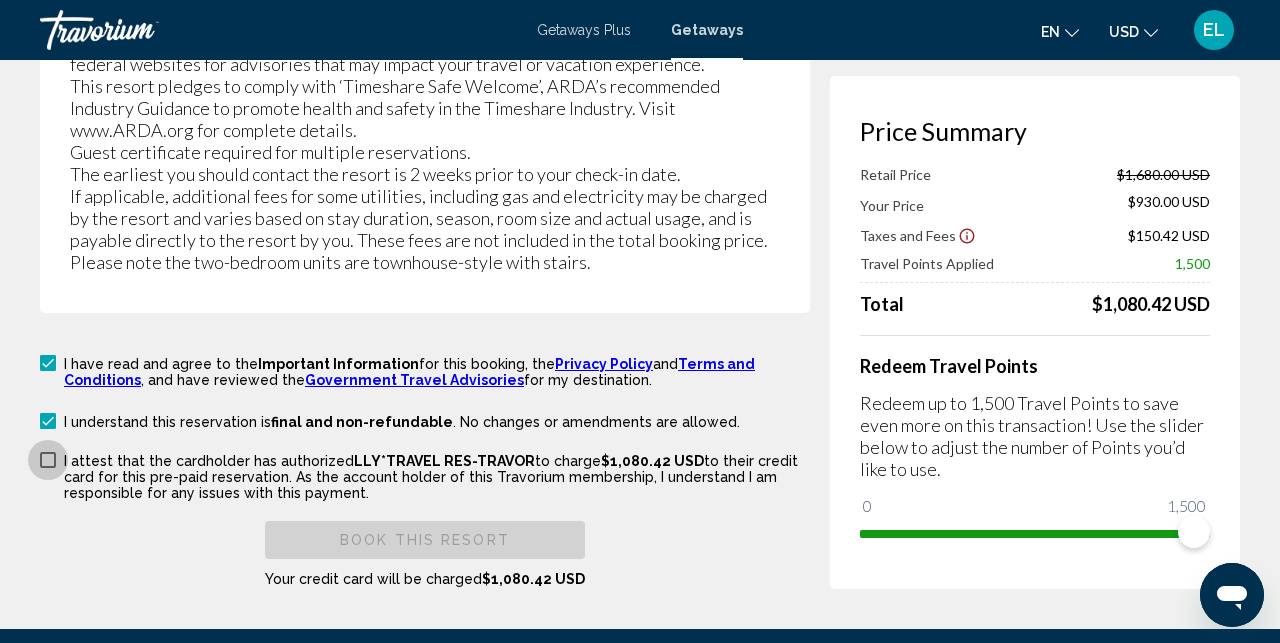 click at bounding box center (48, 460) 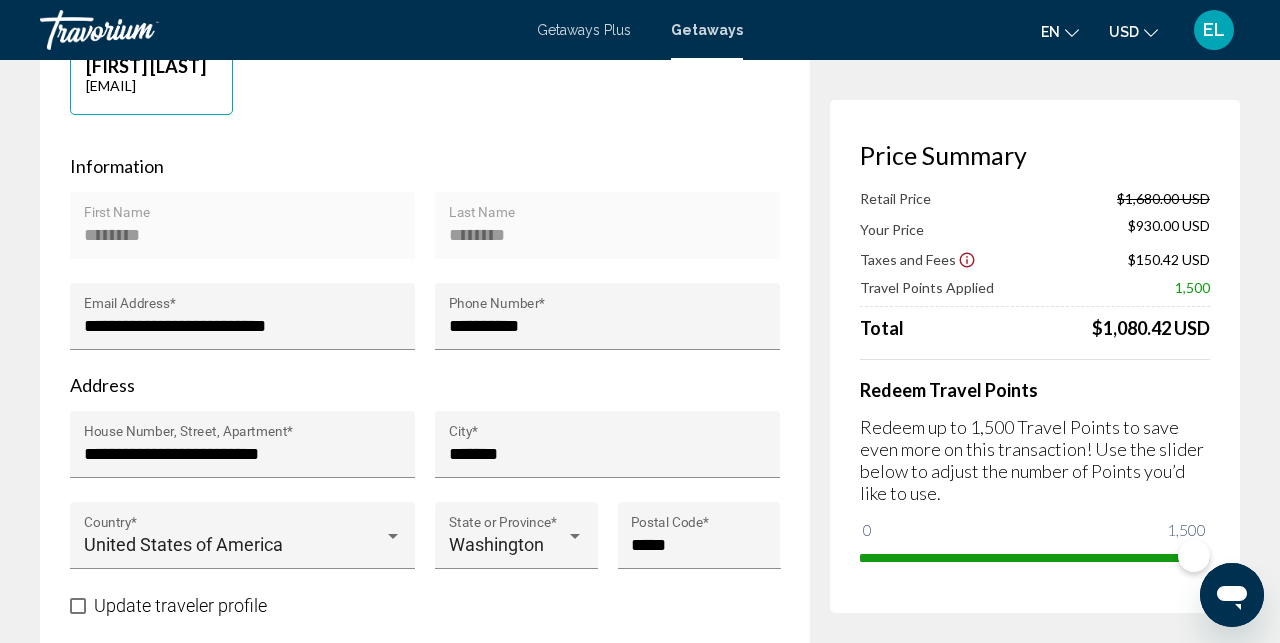 scroll, scrollTop: 576, scrollLeft: 0, axis: vertical 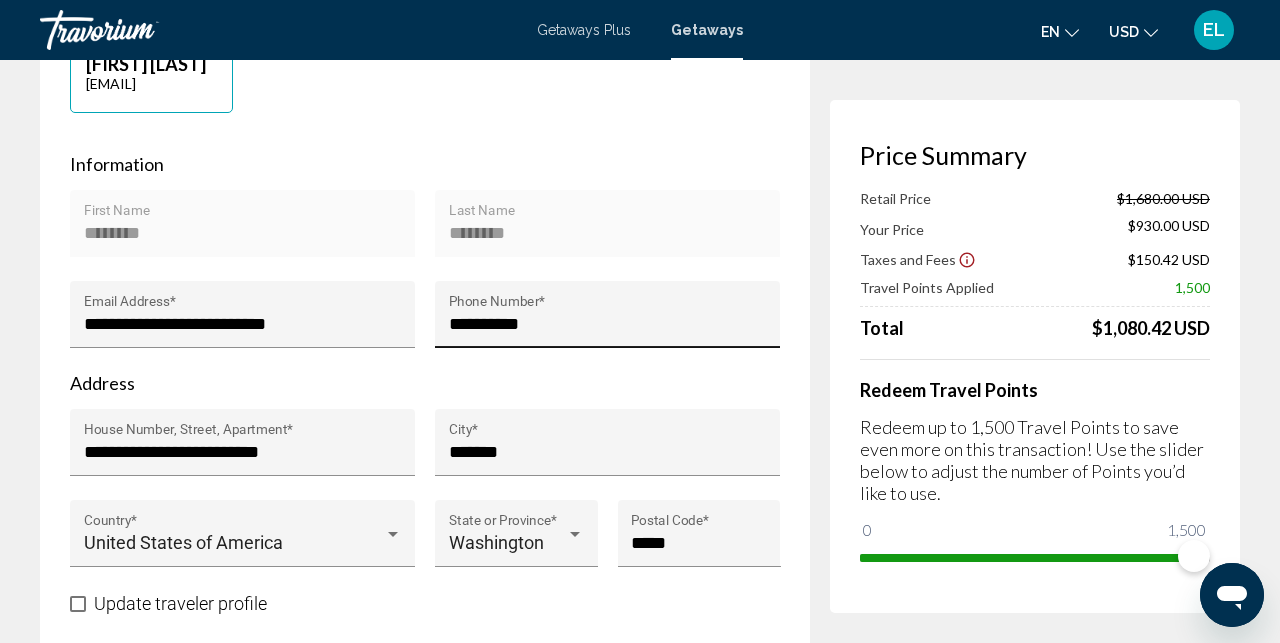 click on "**********" at bounding box center (608, 324) 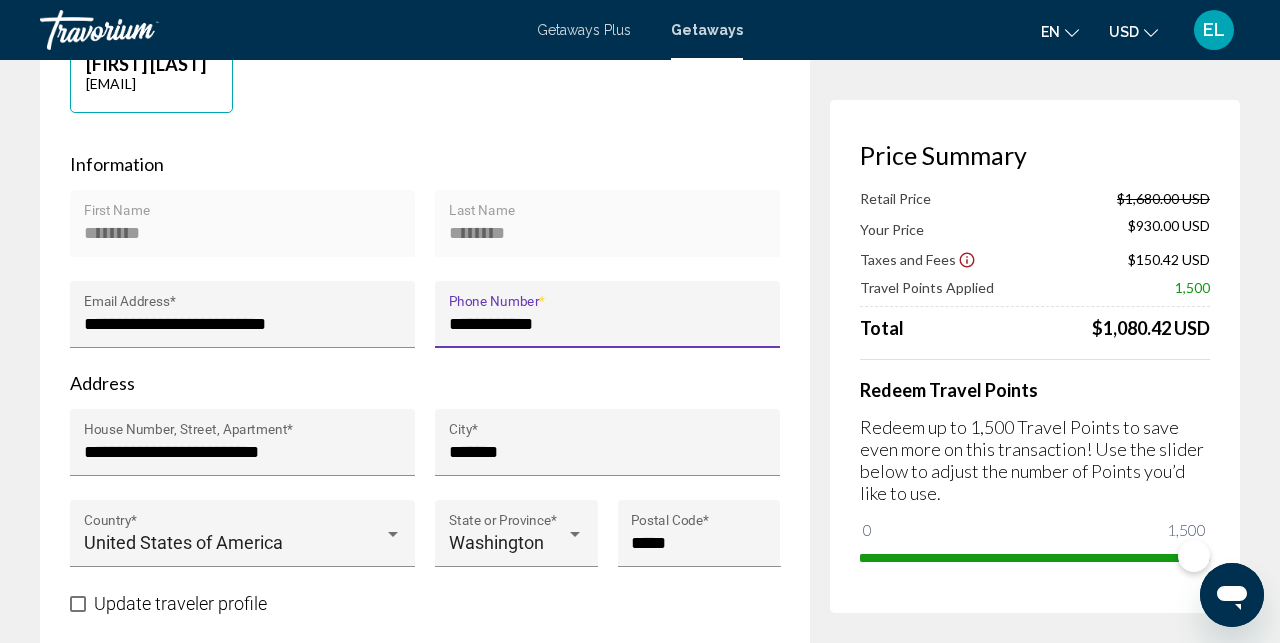 type on "**********" 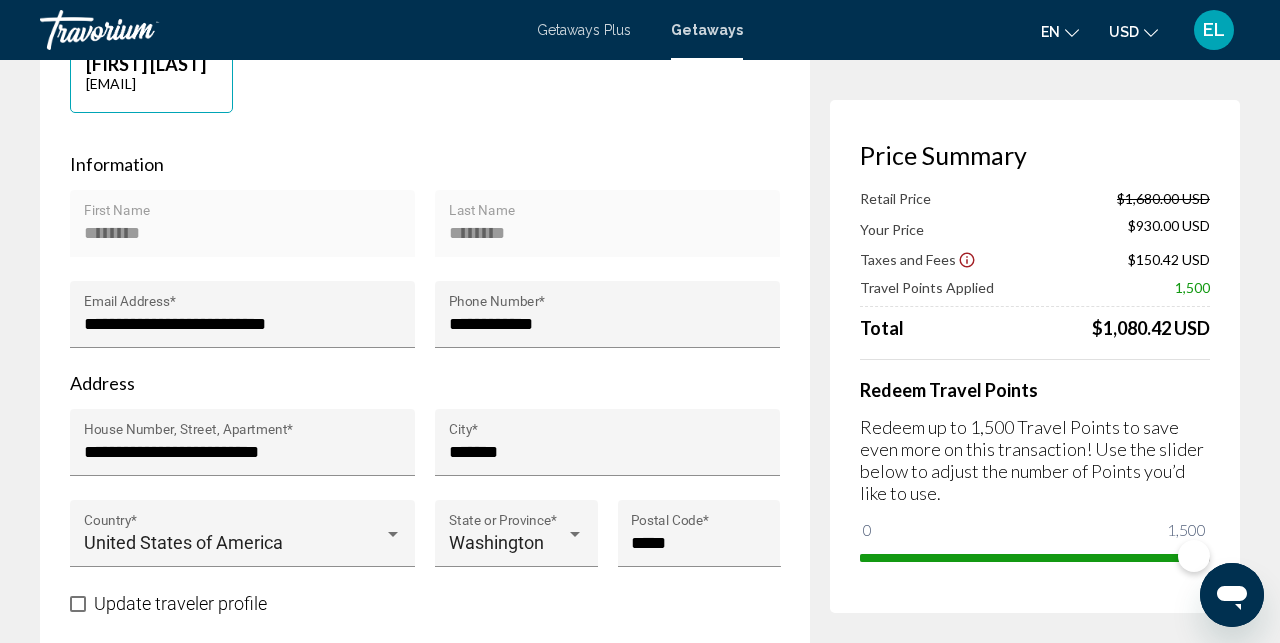 click on "Address" at bounding box center [425, 383] 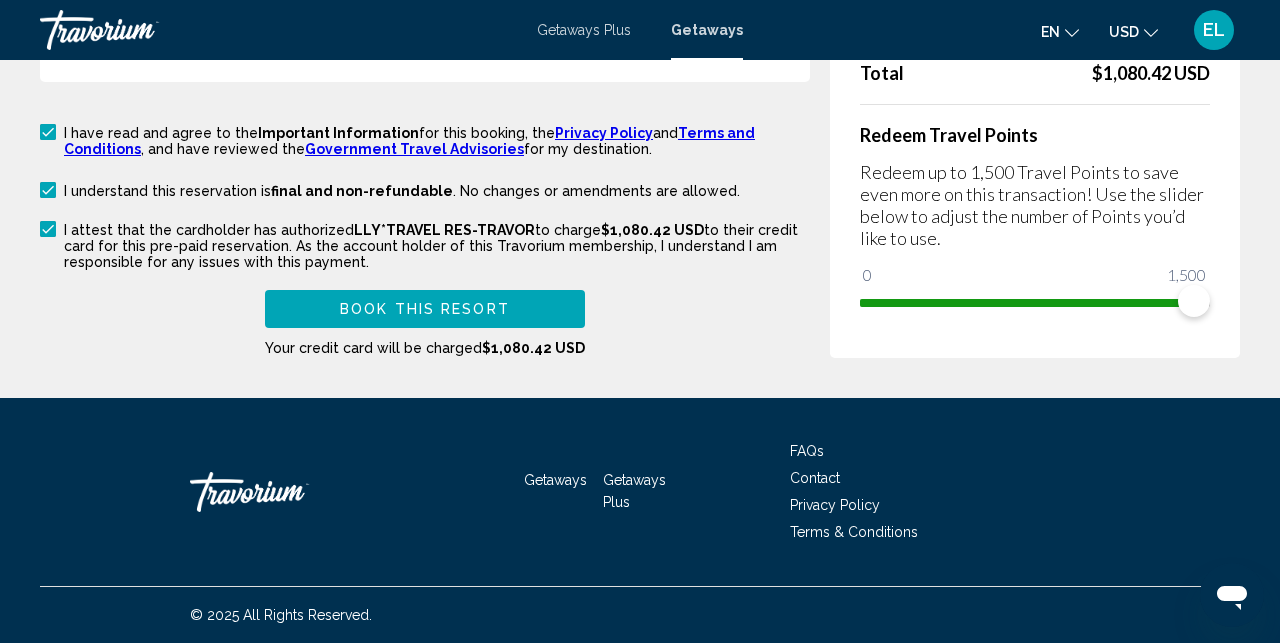 scroll, scrollTop: 4369, scrollLeft: 0, axis: vertical 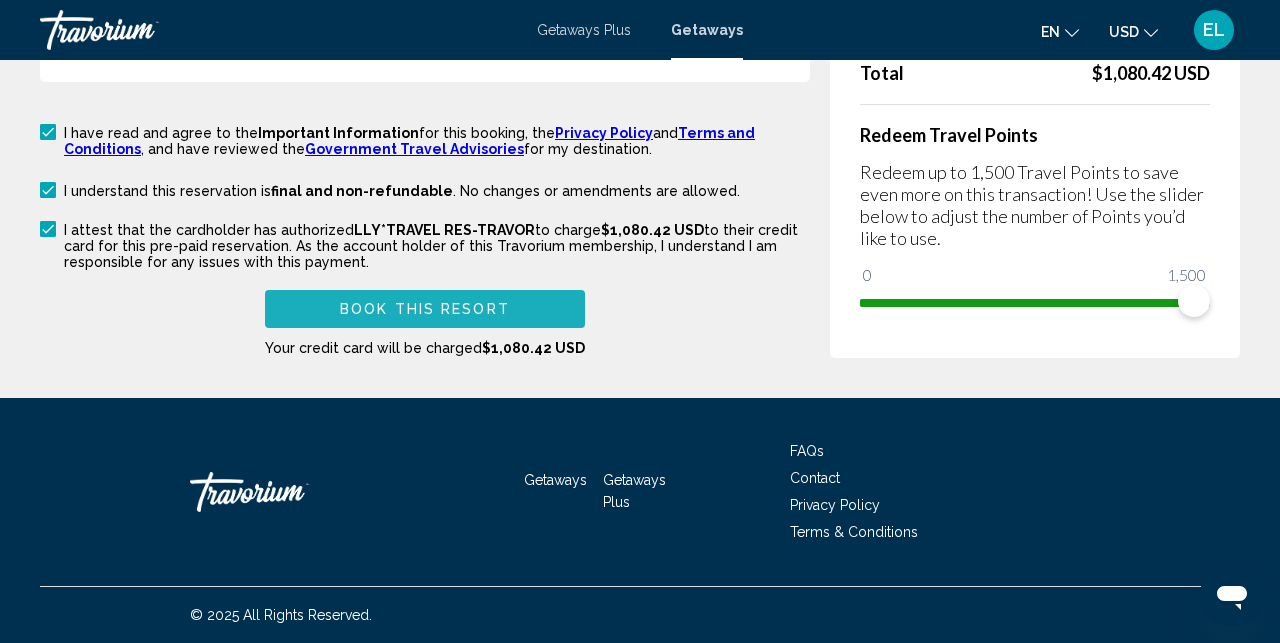 click on "Book this Resort" at bounding box center [425, 310] 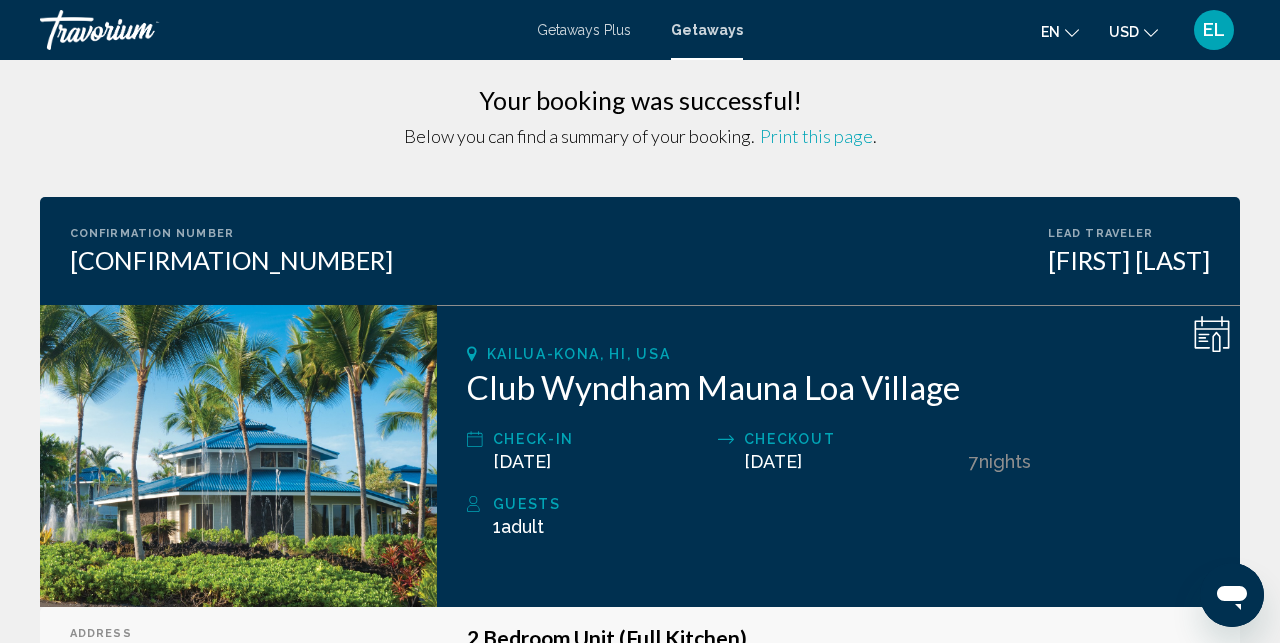 scroll, scrollTop: 0, scrollLeft: 0, axis: both 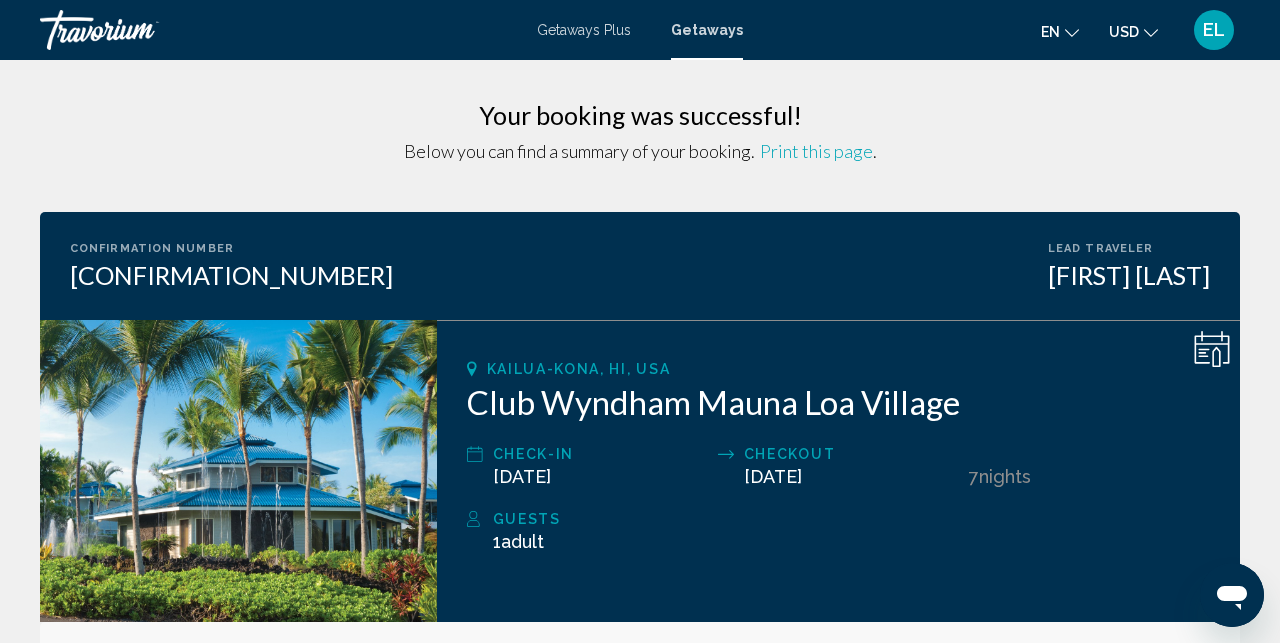 click on "Print this page" at bounding box center (816, 151) 